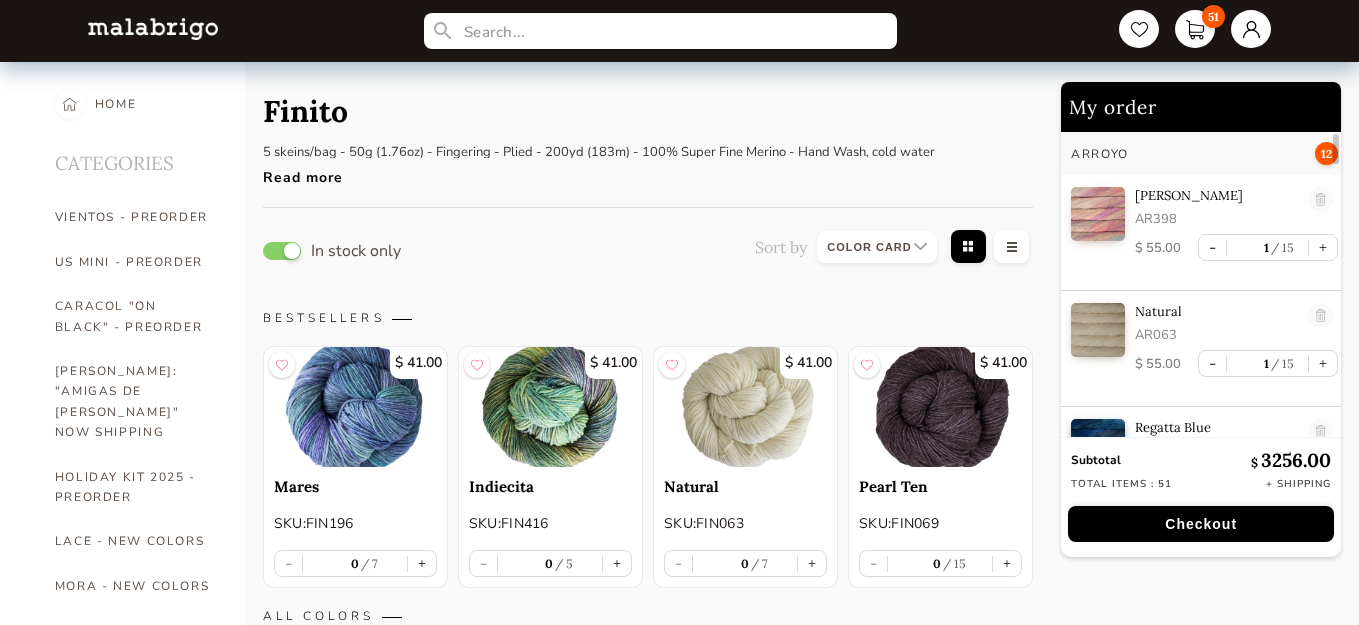 select on "INDEX" 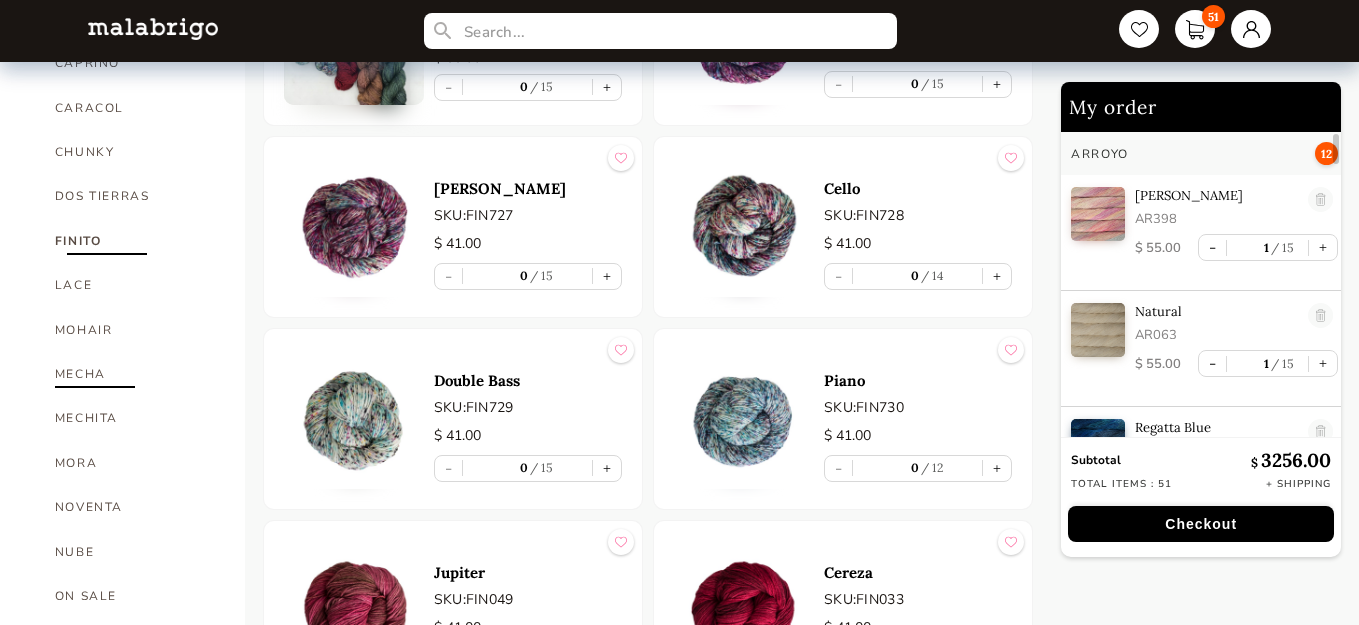 scroll, scrollTop: 700, scrollLeft: 0, axis: vertical 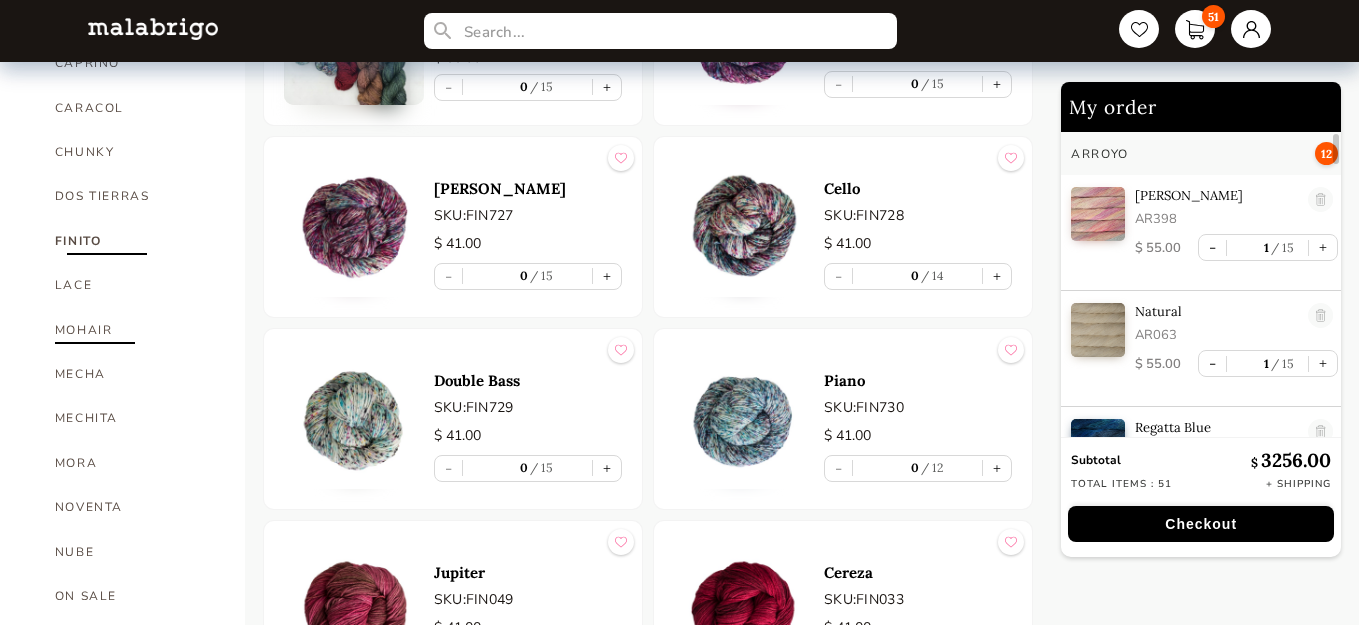 click on "MOHAIR" at bounding box center (135, 330) 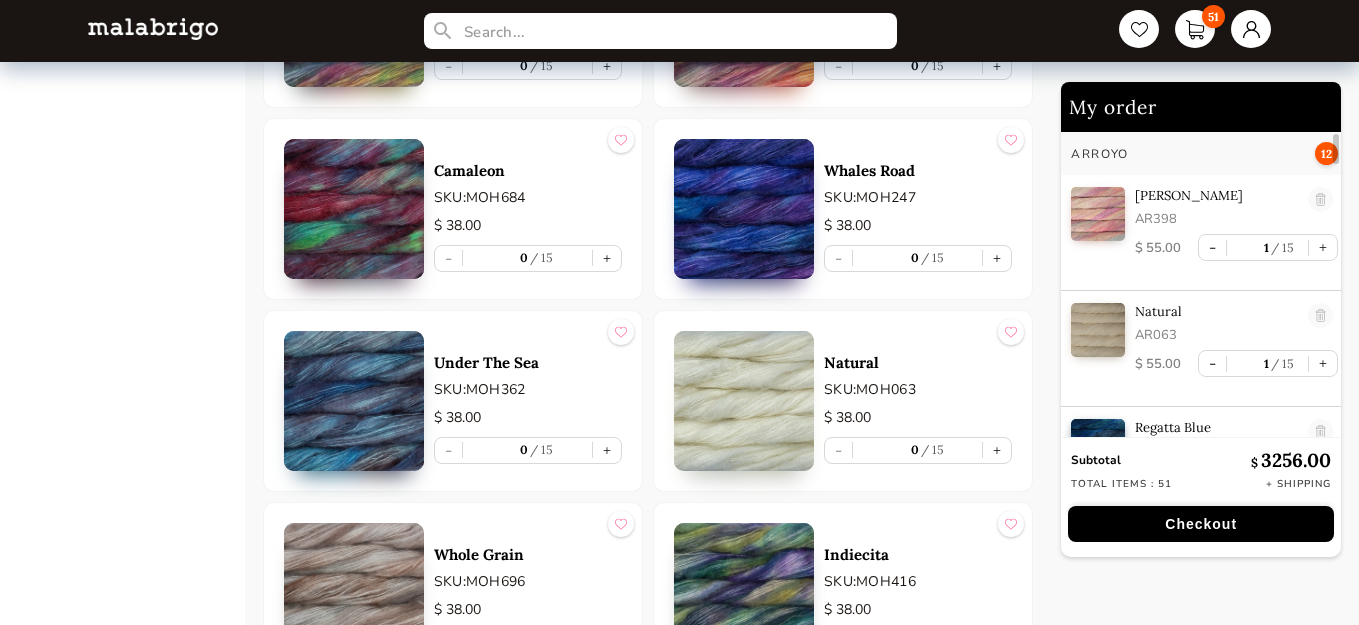 scroll, scrollTop: 2044, scrollLeft: 0, axis: vertical 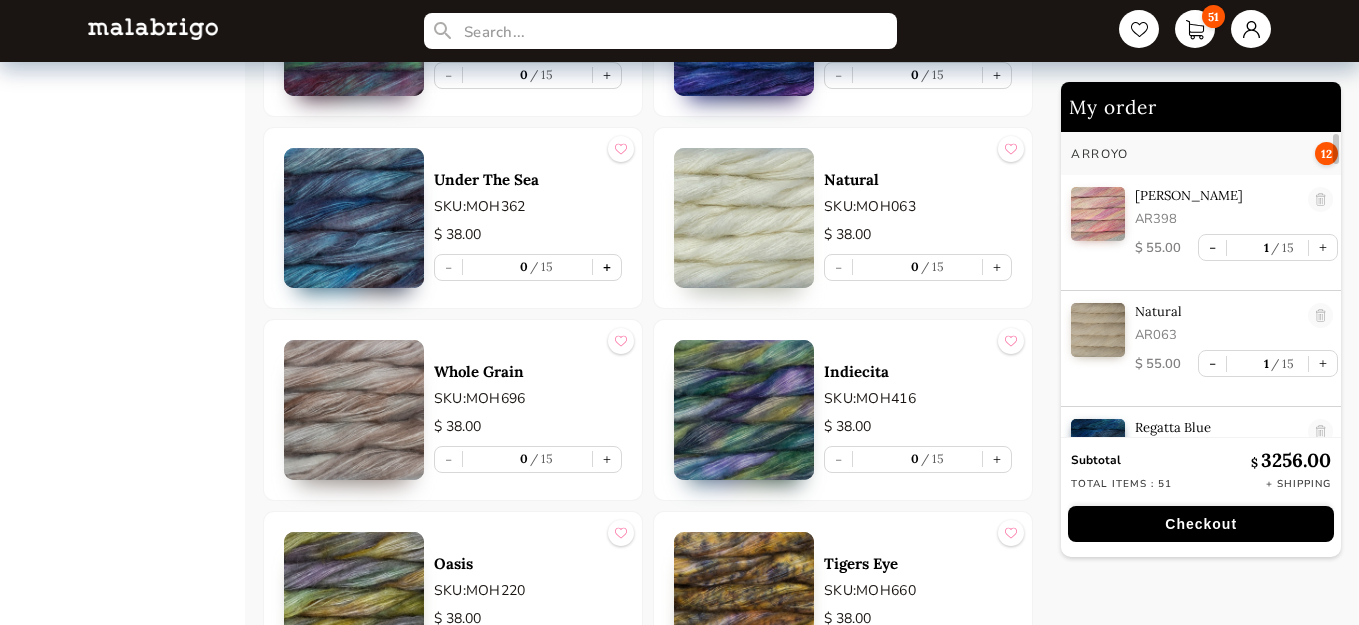click on "+" at bounding box center [607, 267] 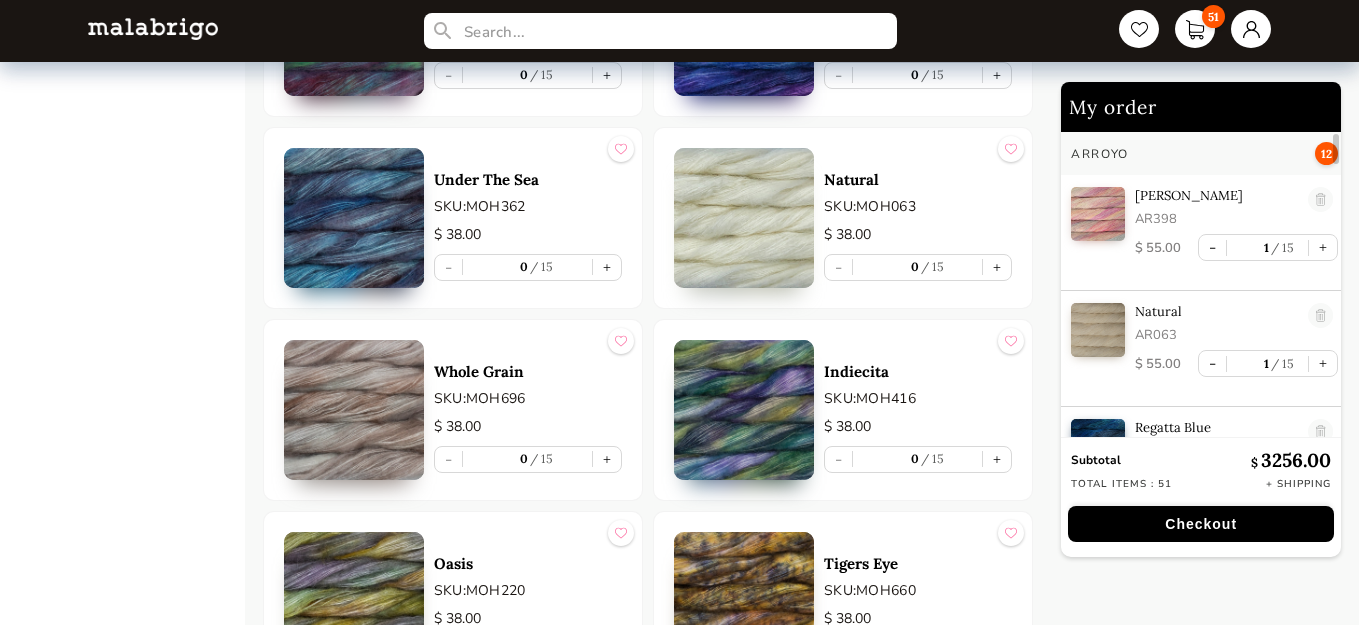 type on "1" 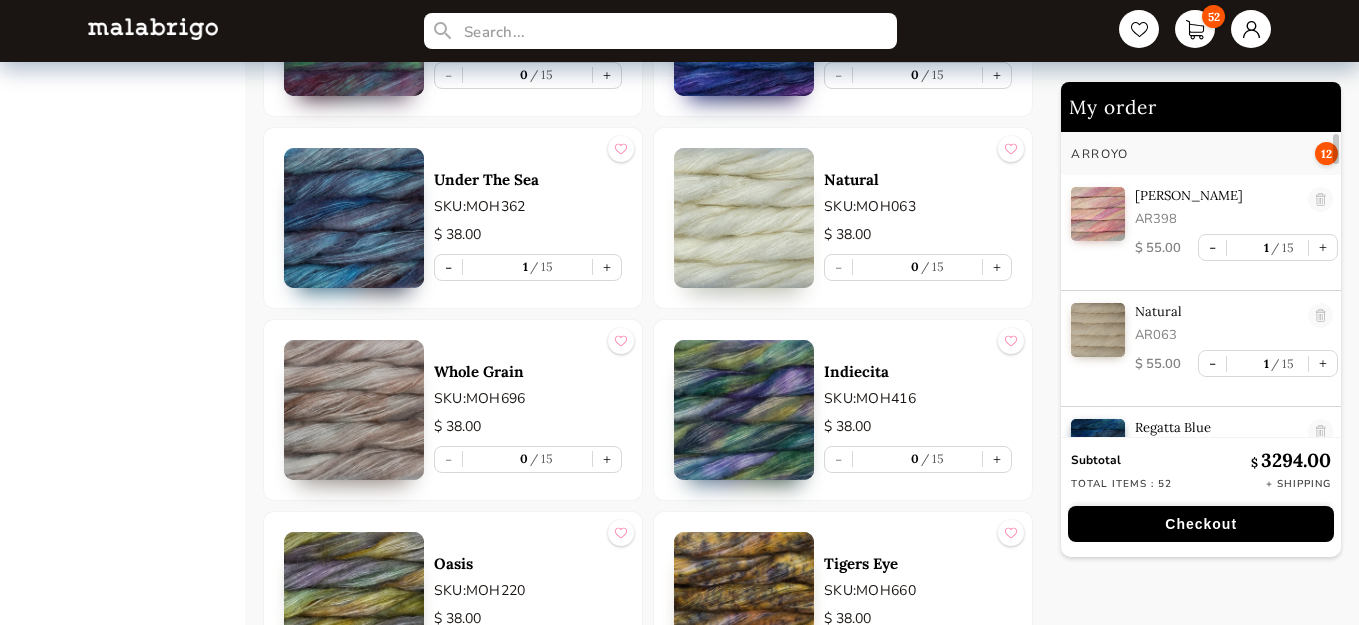 scroll, scrollTop: 7, scrollLeft: 0, axis: vertical 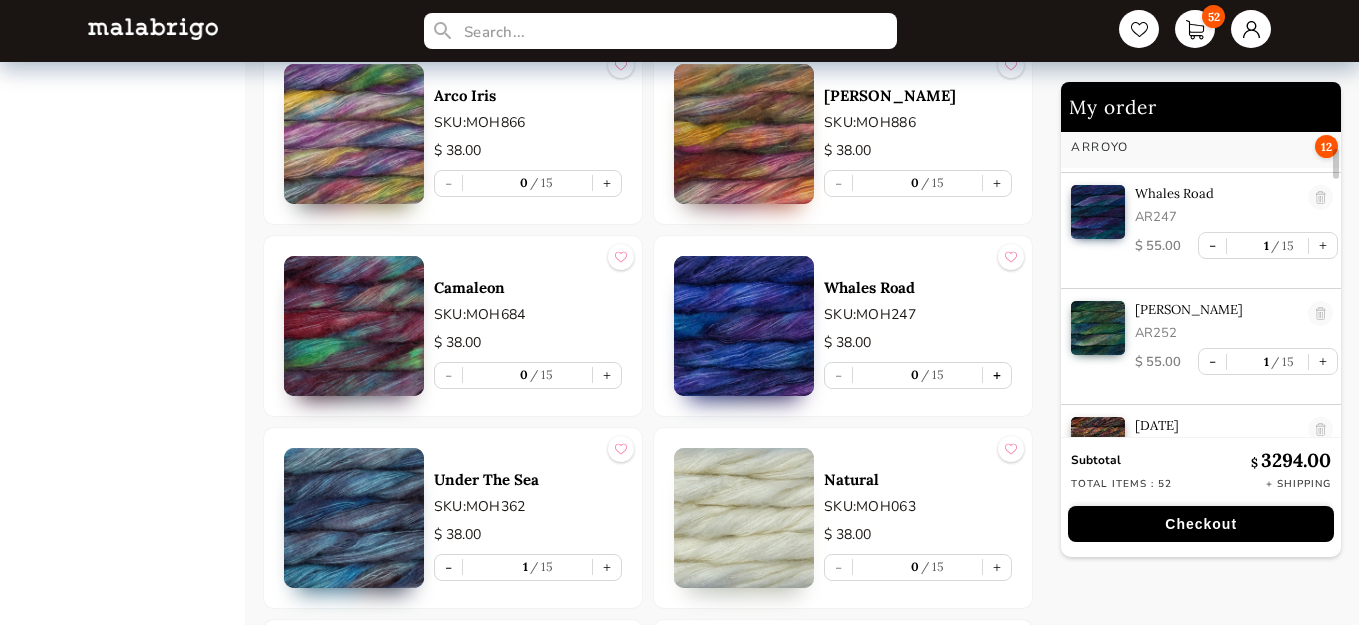 click on "+" at bounding box center (997, 375) 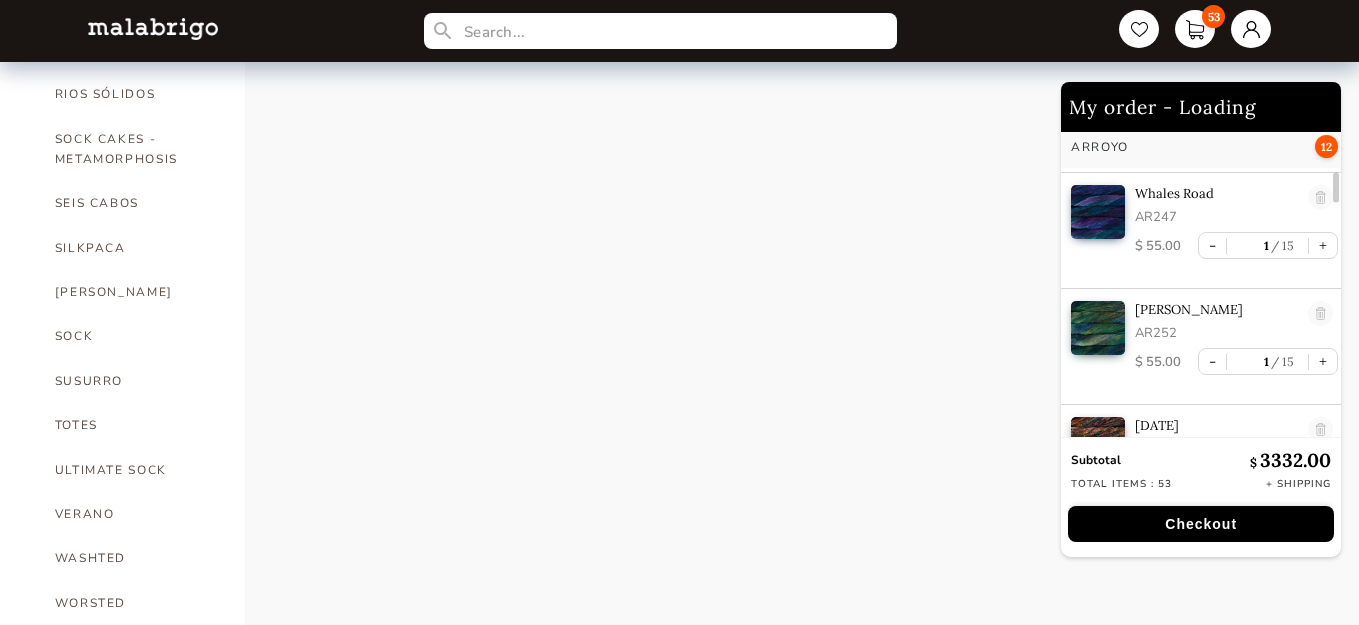 scroll, scrollTop: 1315, scrollLeft: 0, axis: vertical 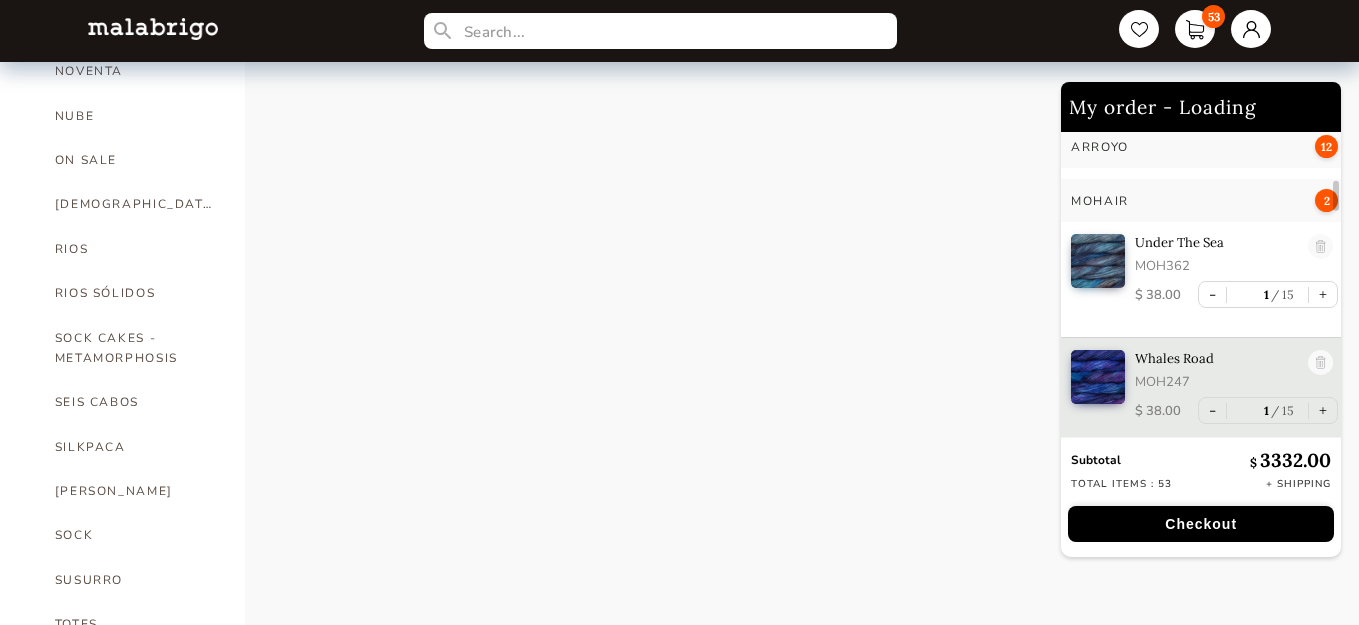 select on "INDEX" 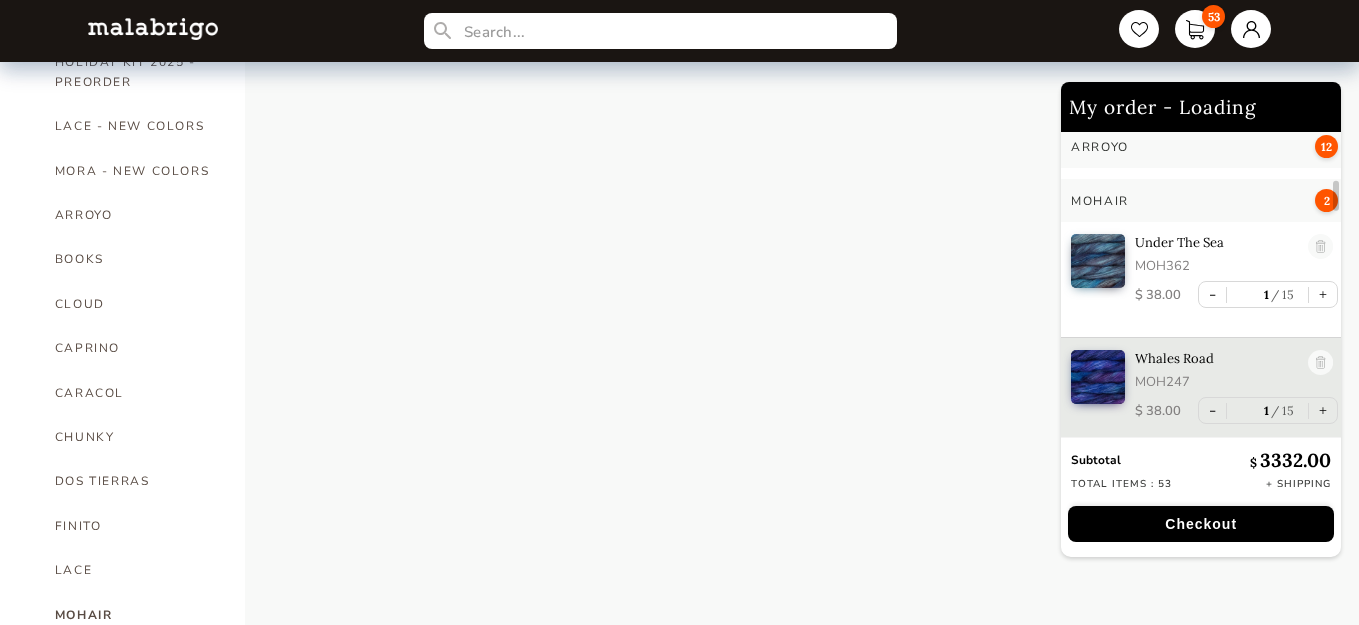 scroll, scrollTop: 915, scrollLeft: 0, axis: vertical 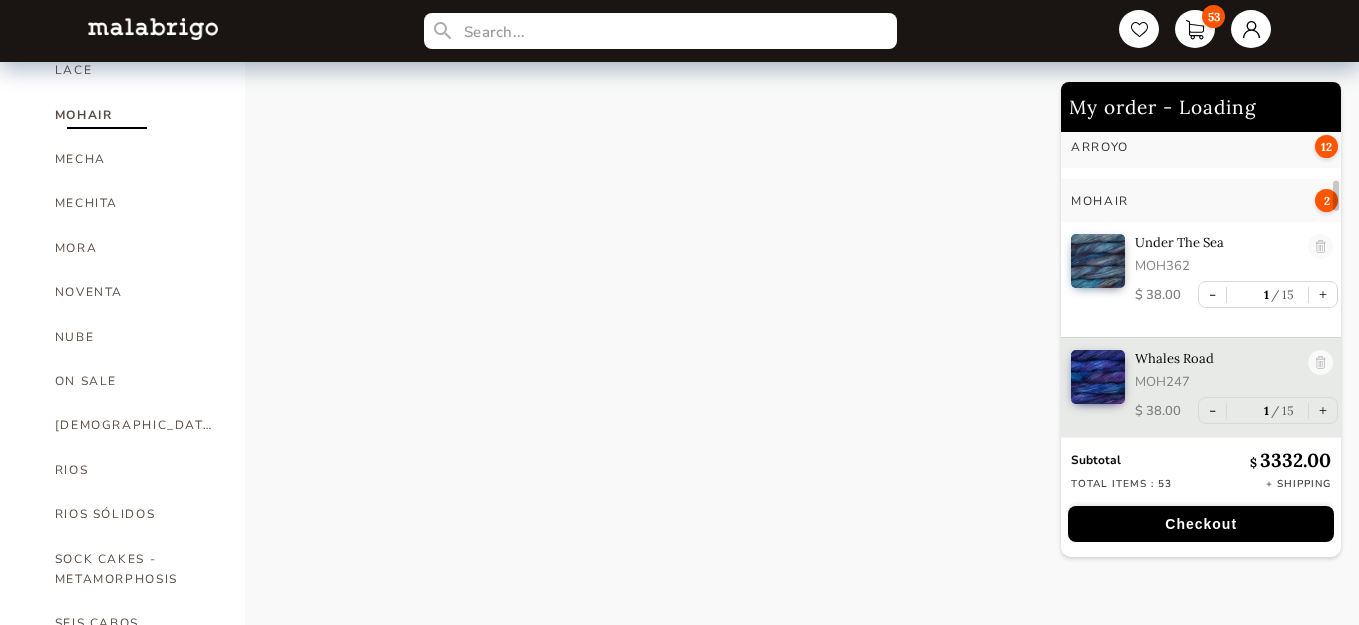select on "INDEX" 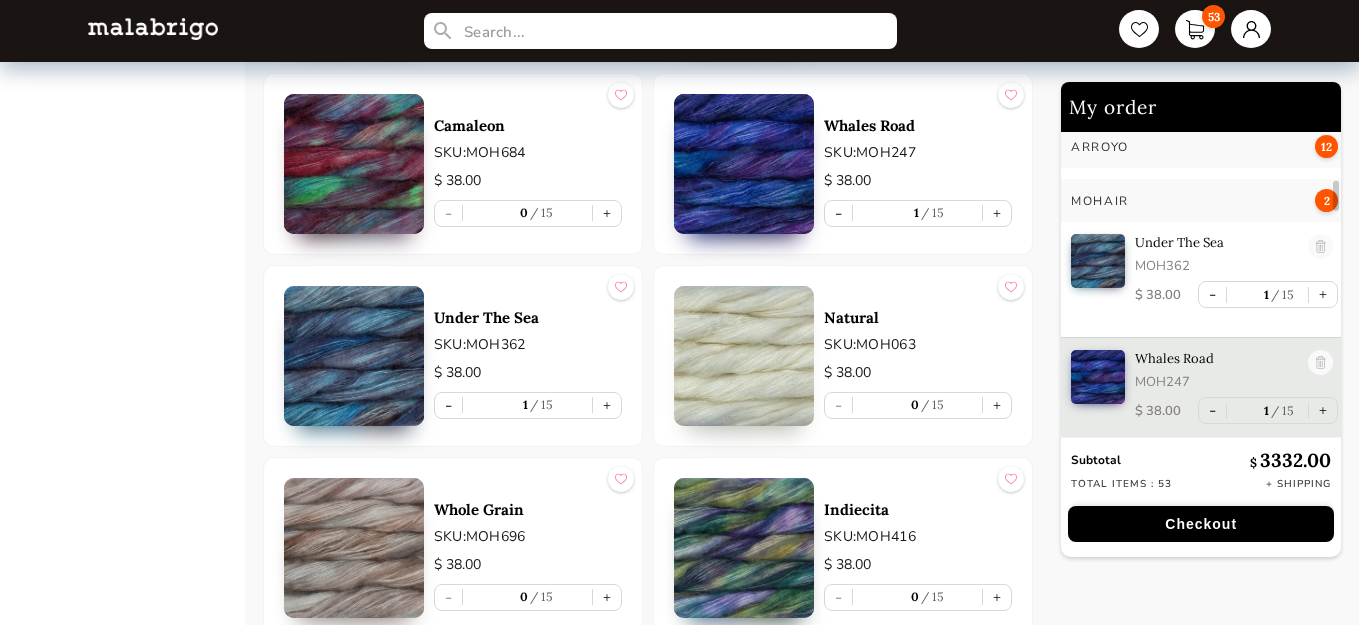 scroll, scrollTop: 2144, scrollLeft: 0, axis: vertical 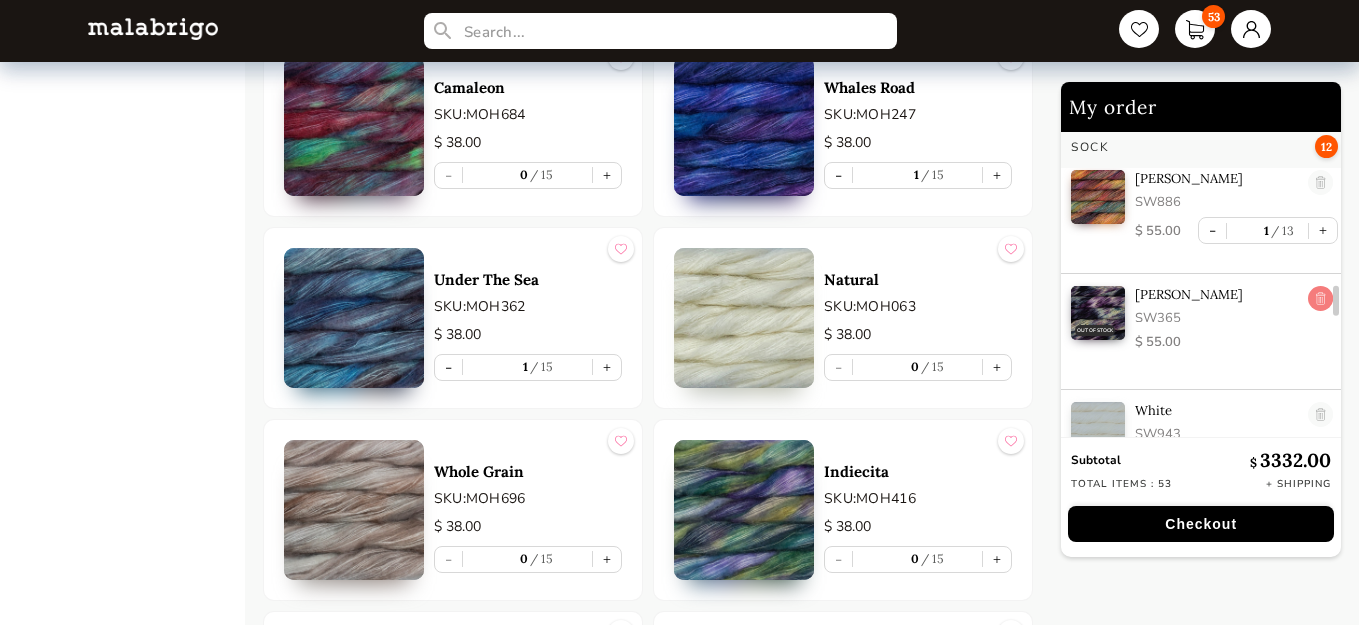 click at bounding box center [1320, 299] 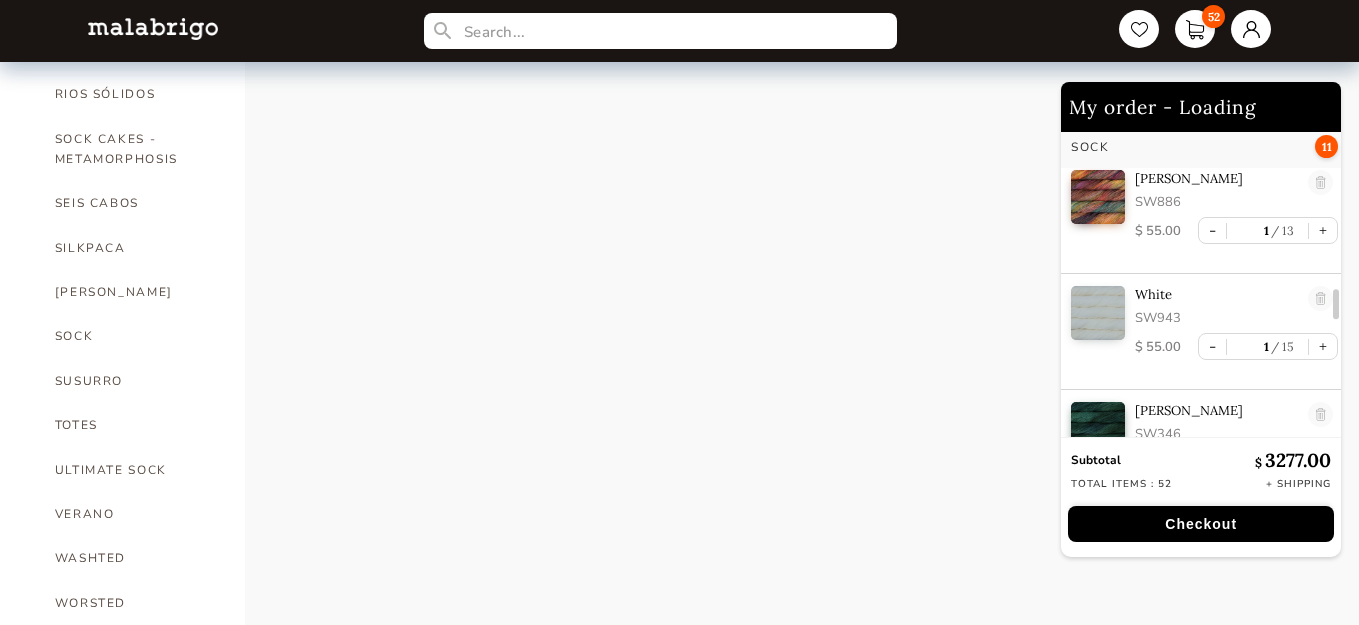 scroll, scrollTop: 1315, scrollLeft: 0, axis: vertical 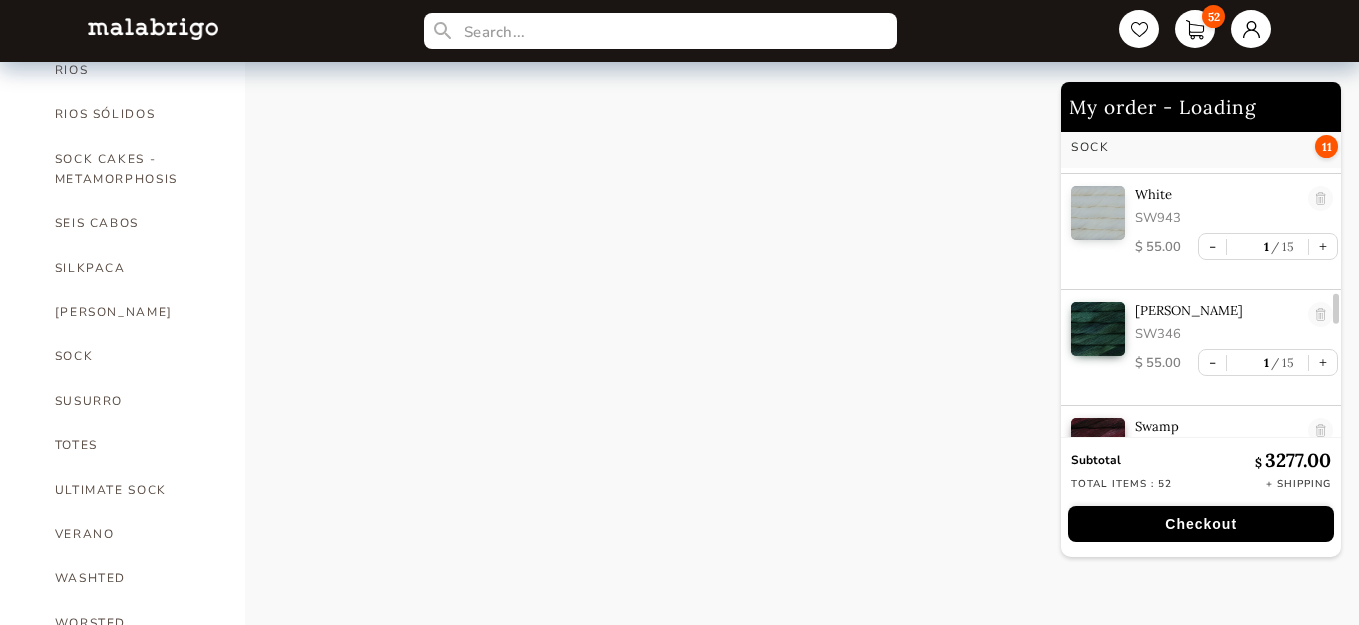 select on "INDEX" 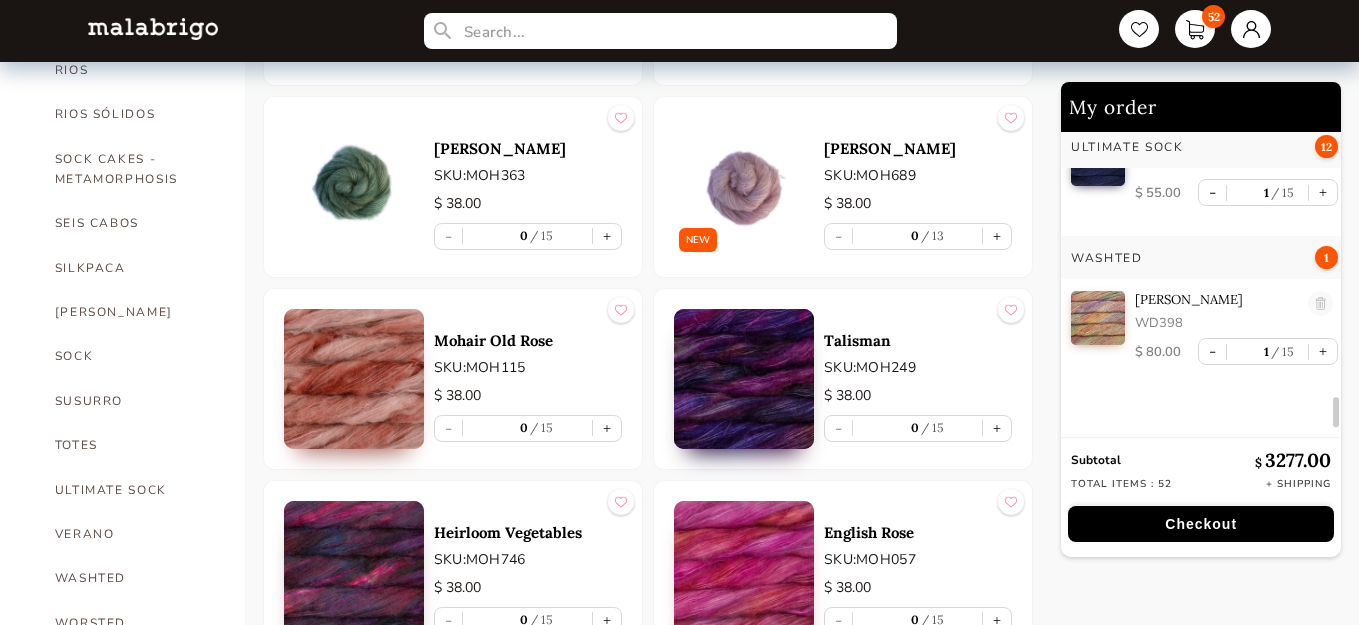 scroll, scrollTop: 5687, scrollLeft: 0, axis: vertical 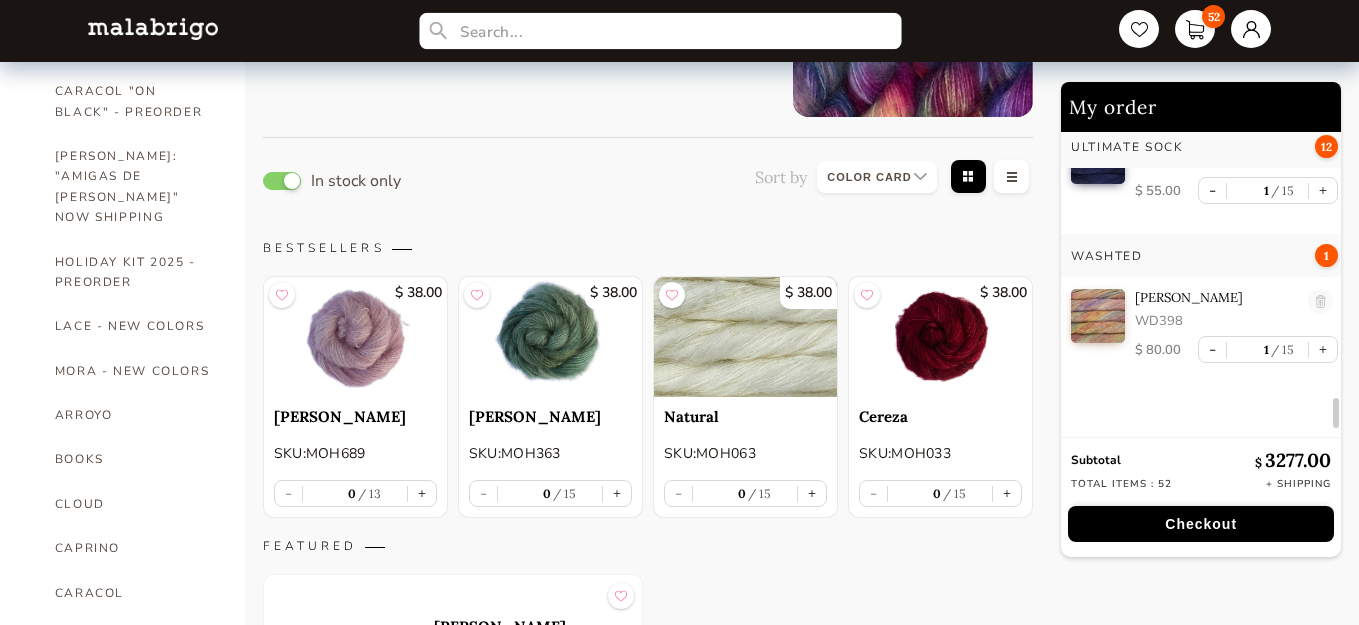 click at bounding box center (660, 31) 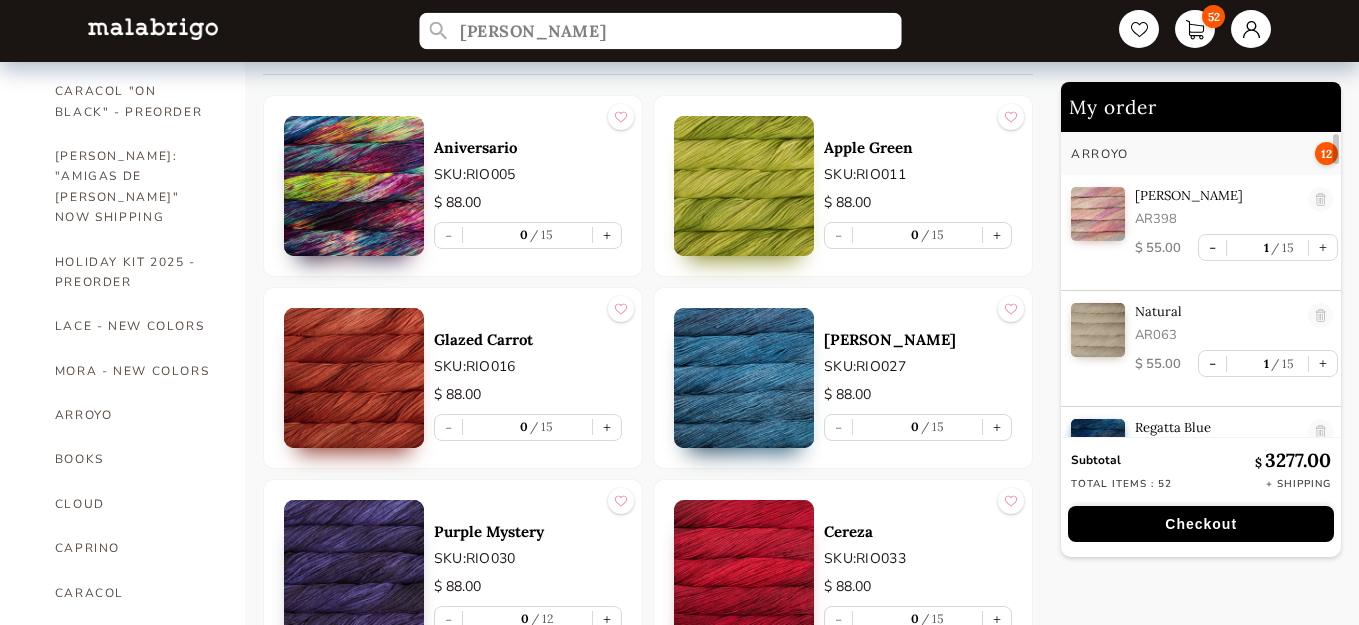 type on "[PERSON_NAME]" 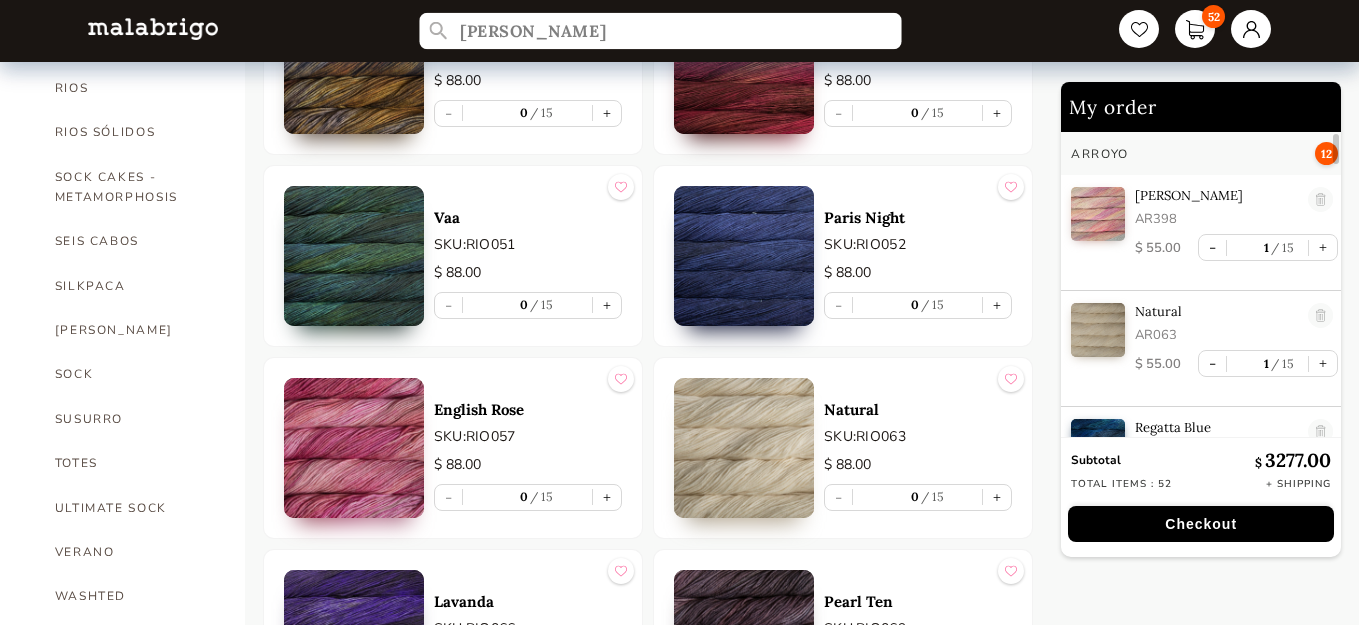 scroll, scrollTop: 803, scrollLeft: 0, axis: vertical 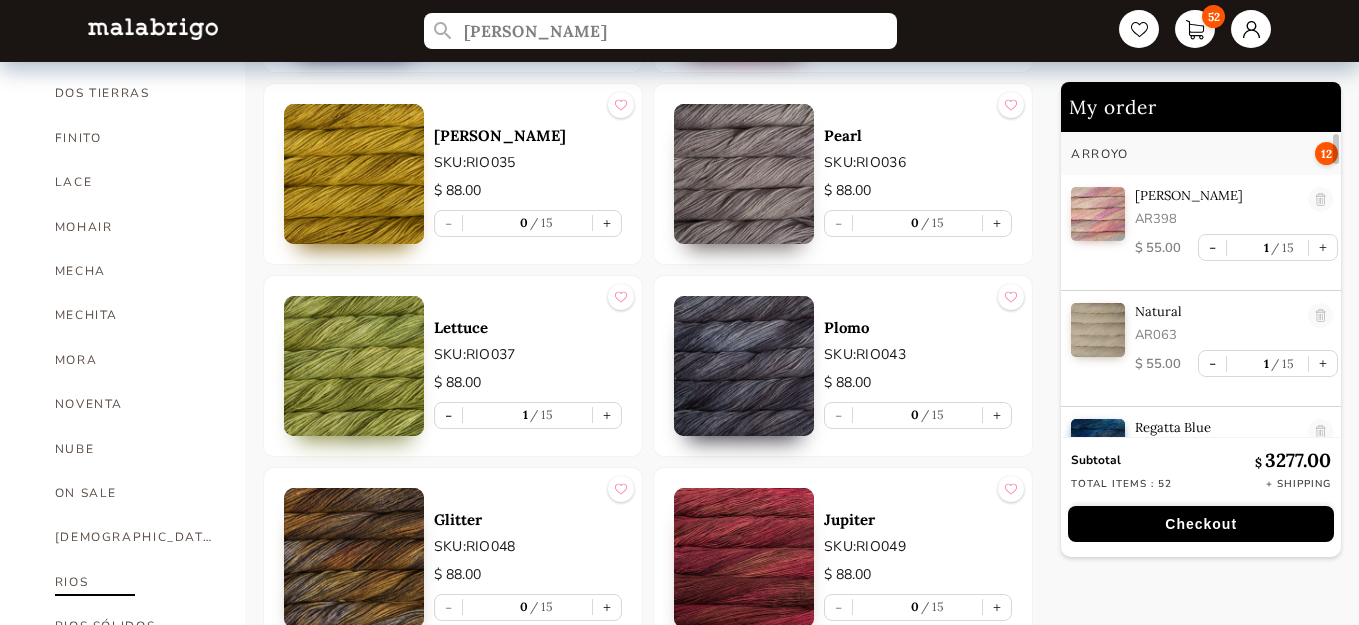 click on "RIOS" at bounding box center (135, 582) 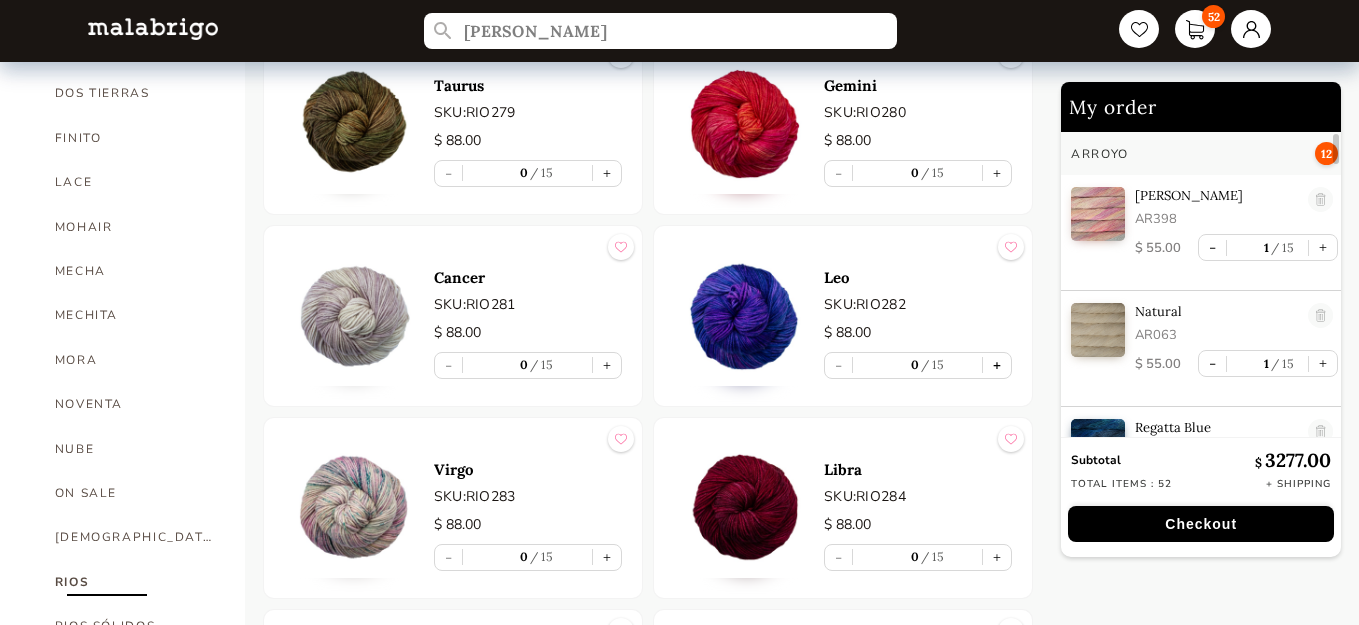 click on "+" at bounding box center (997, 365) 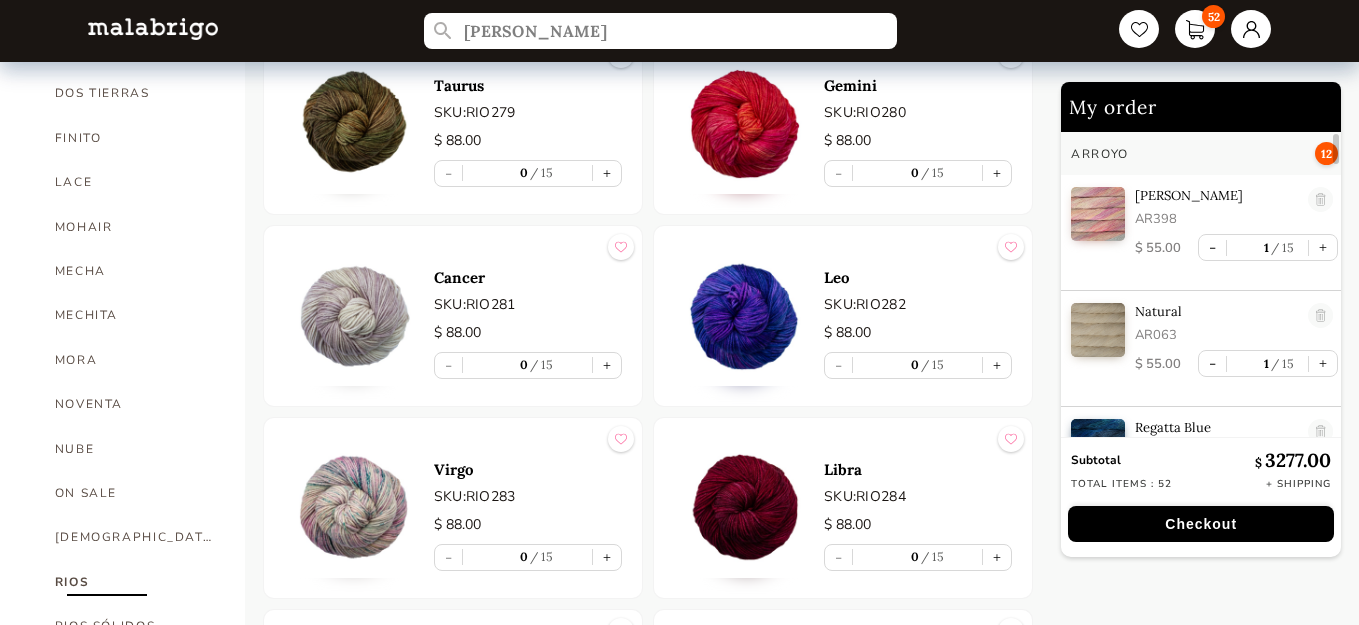 type on "1" 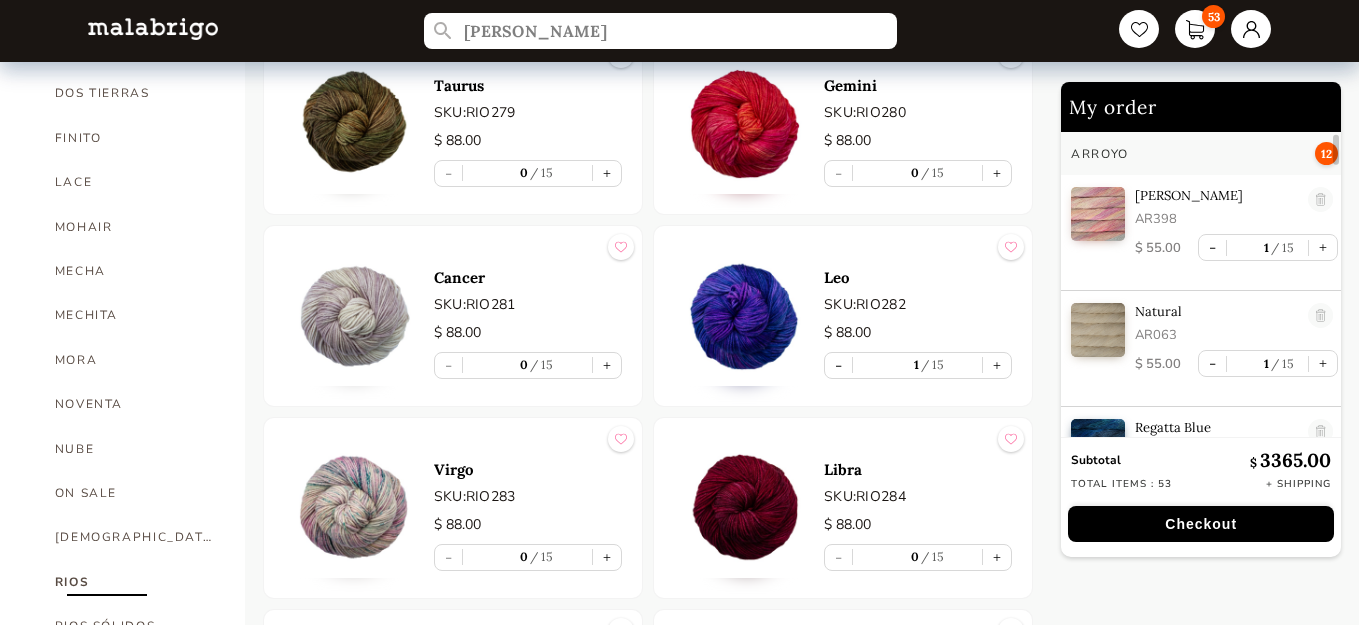 scroll, scrollTop: 7, scrollLeft: 0, axis: vertical 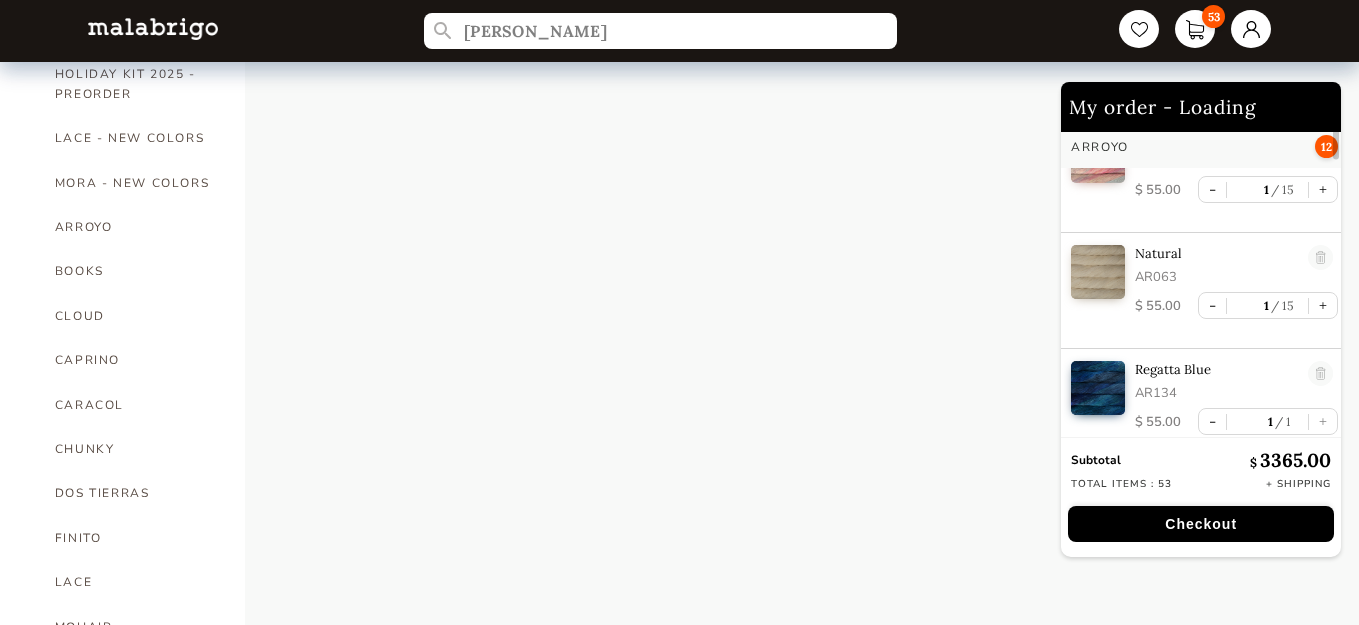 select on "INDEX" 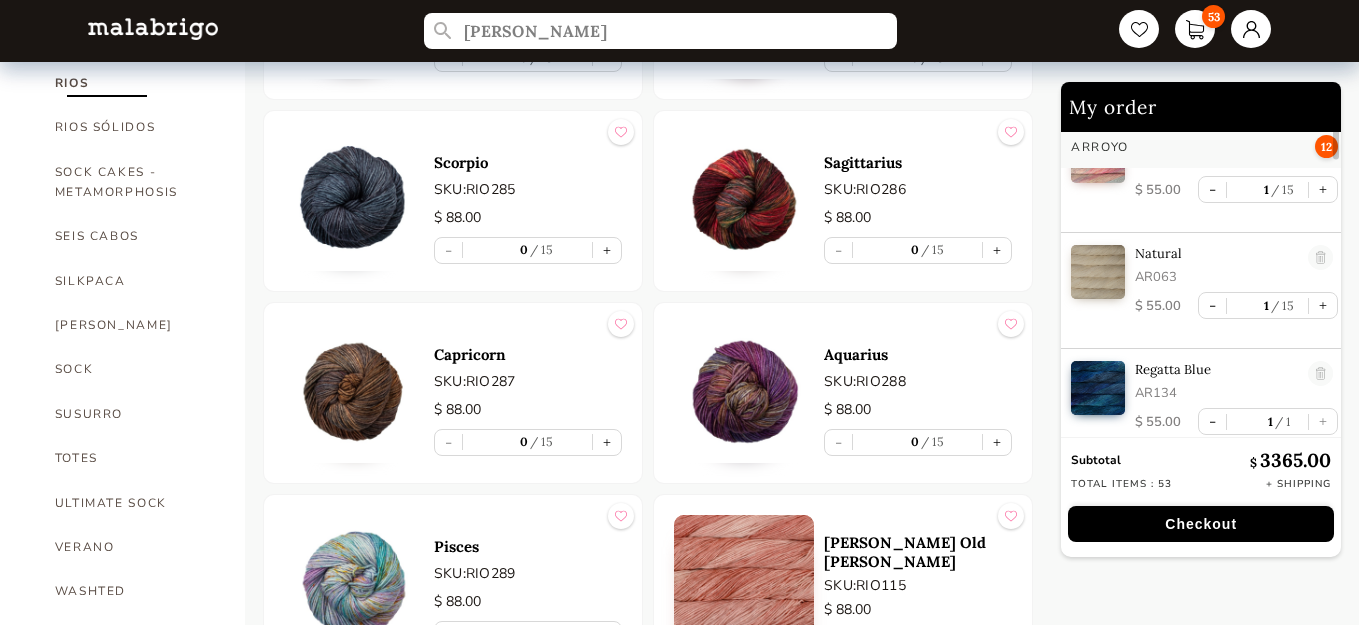 scroll, scrollTop: 1303, scrollLeft: 0, axis: vertical 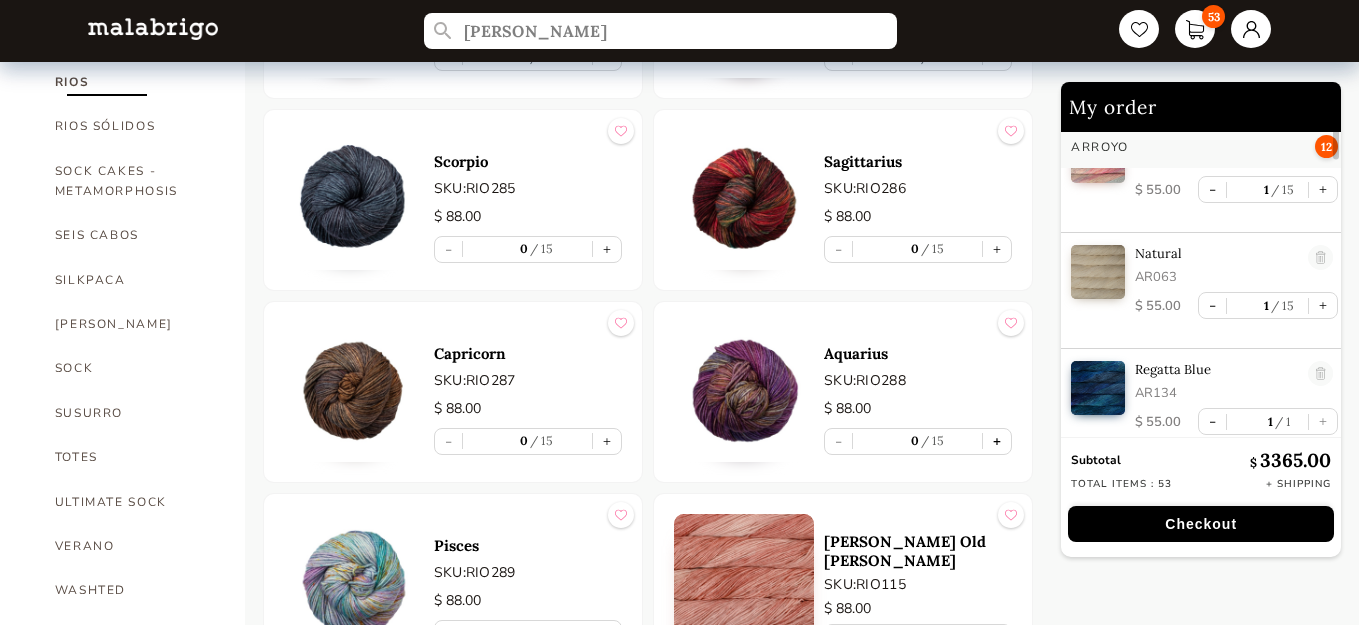 click on "+" at bounding box center (997, 441) 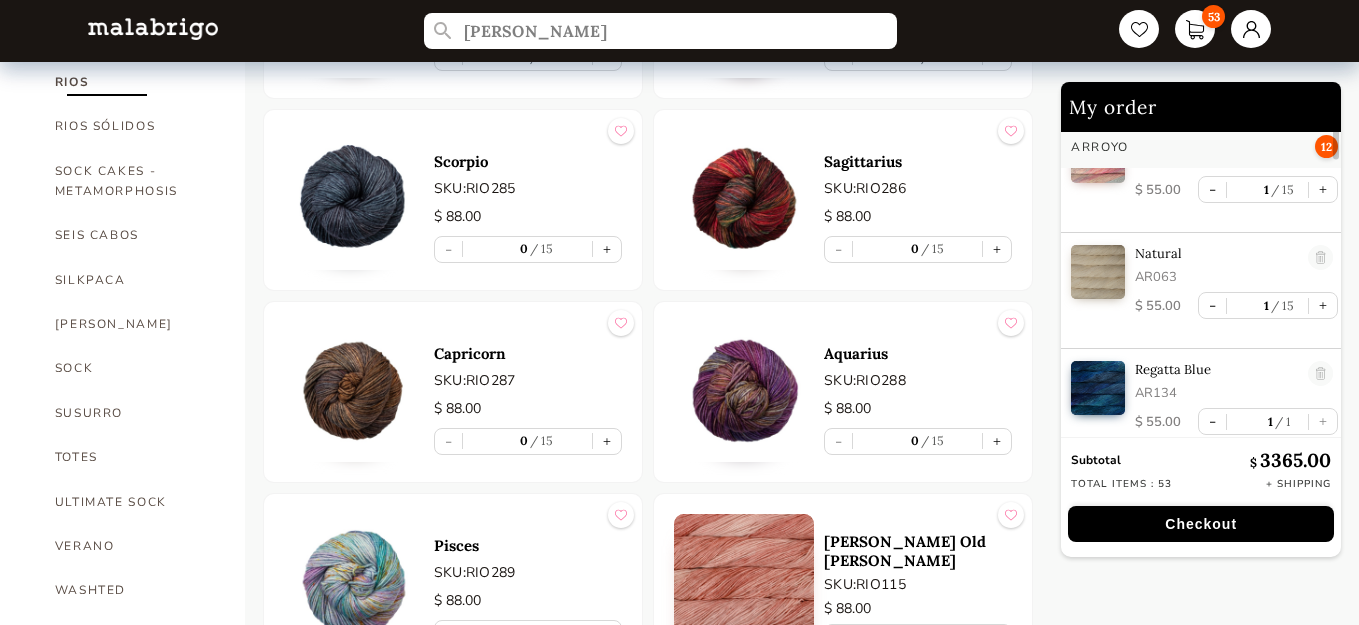 type on "1" 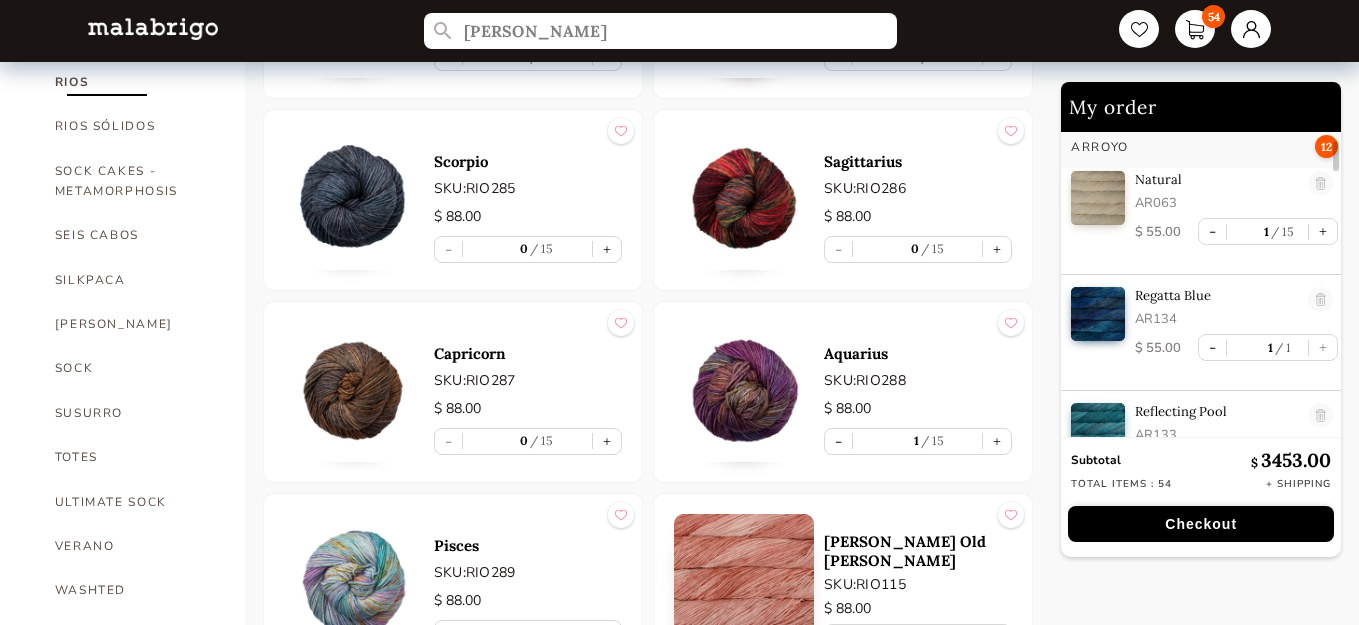 scroll, scrollTop: 359, scrollLeft: 0, axis: vertical 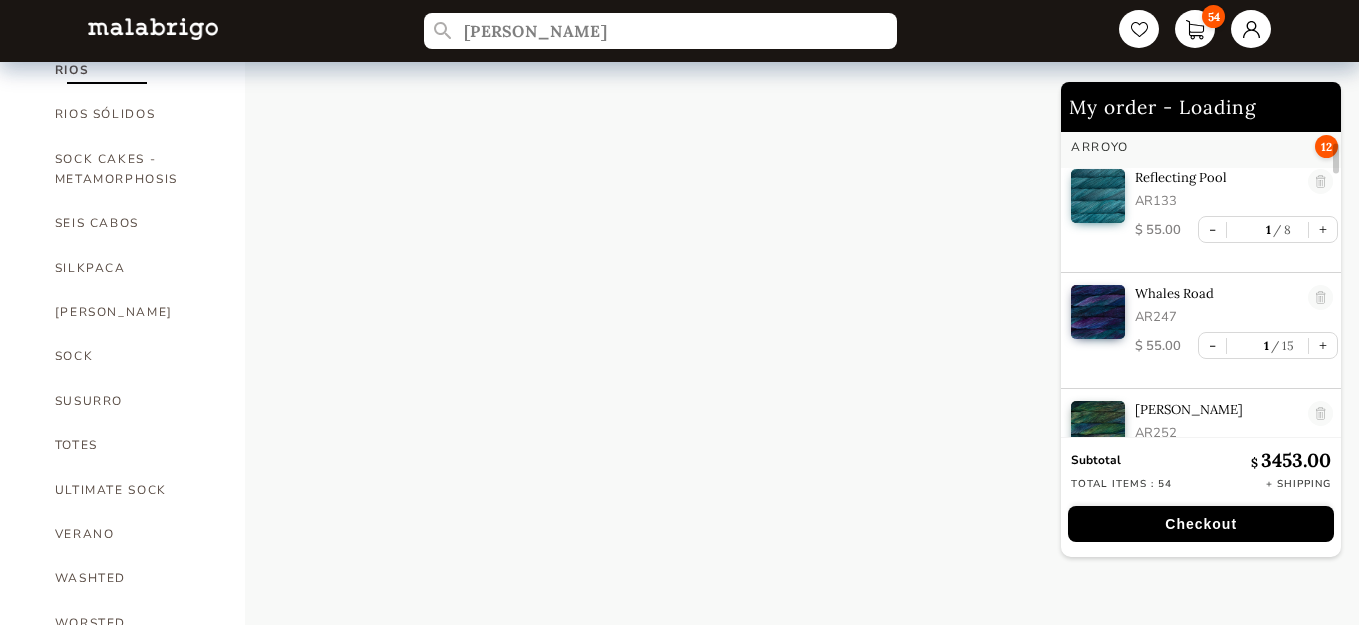 select on "INDEX" 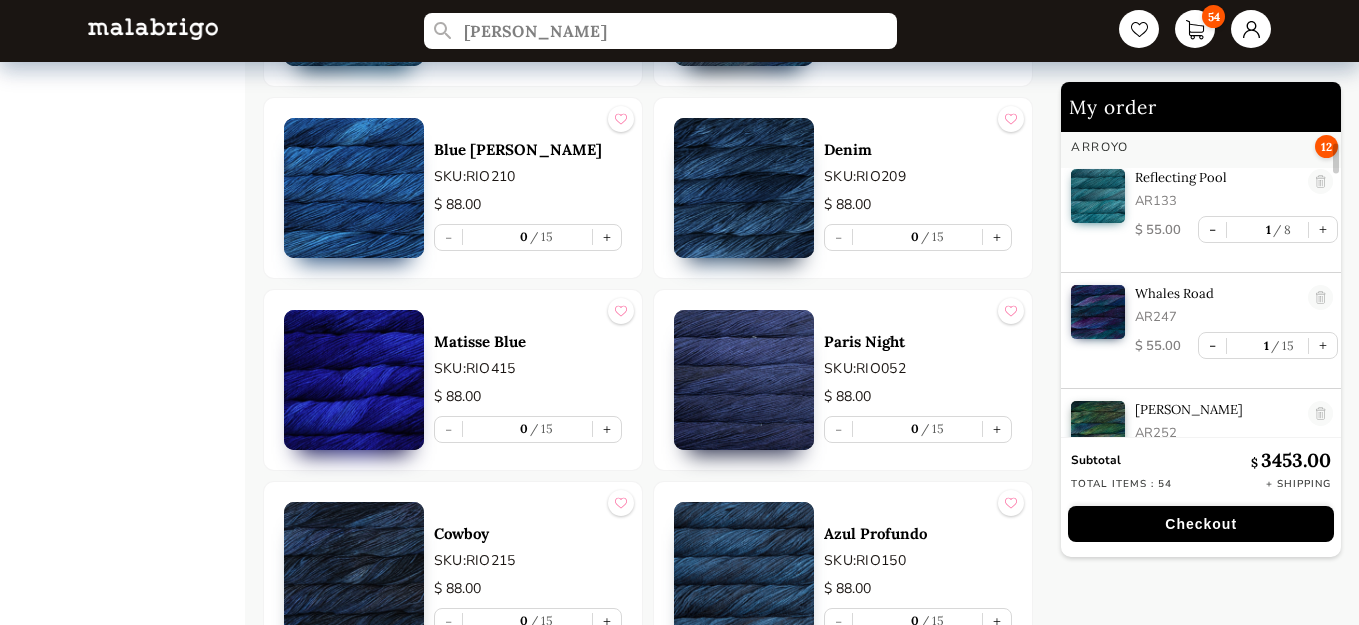 scroll, scrollTop: 4203, scrollLeft: 0, axis: vertical 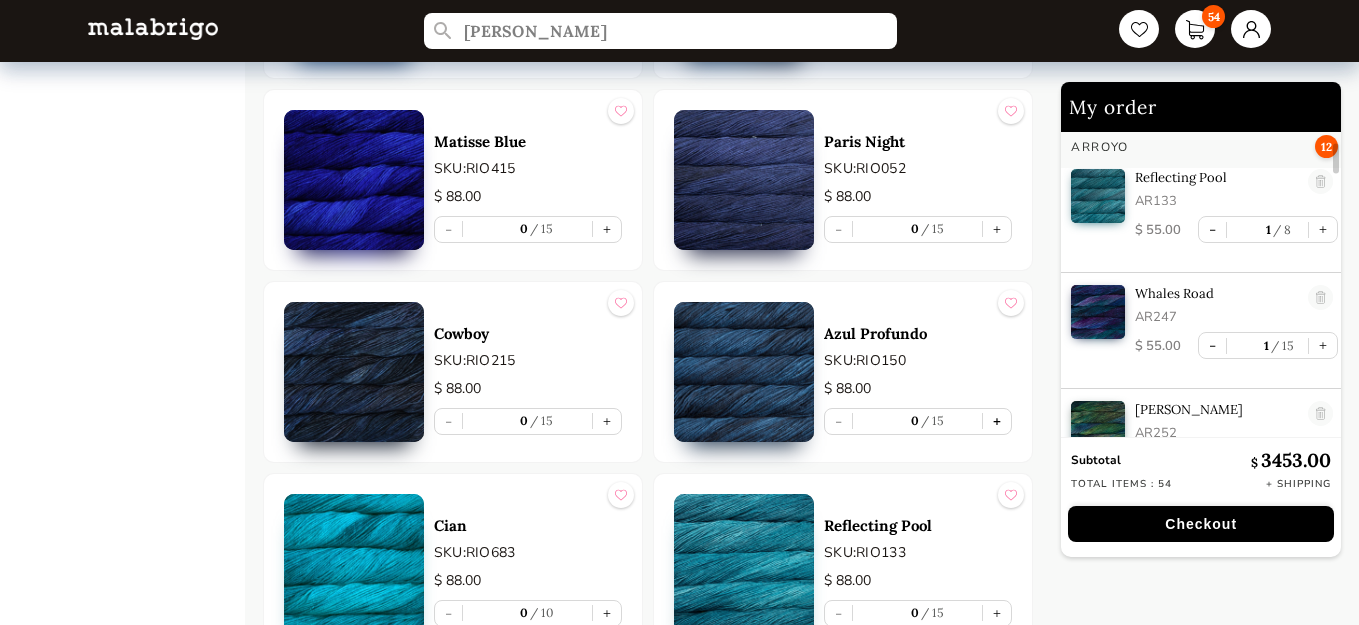 click on "+" at bounding box center (997, 421) 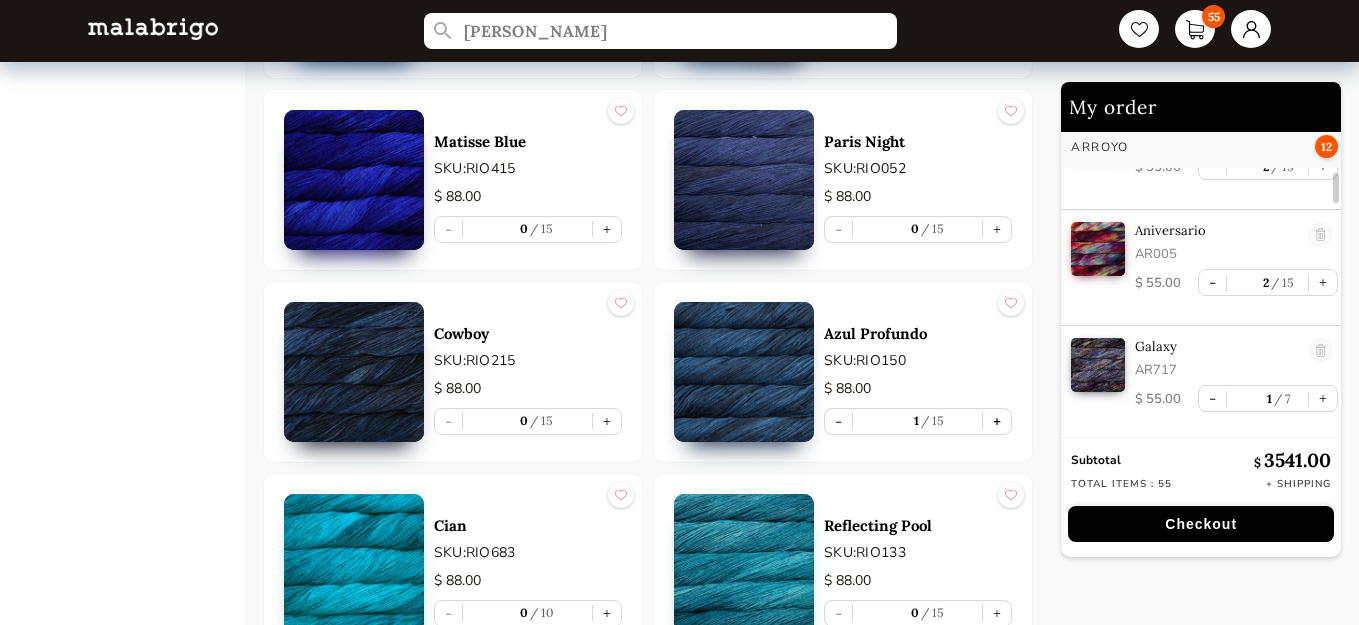 scroll, scrollTop: 1974, scrollLeft: 0, axis: vertical 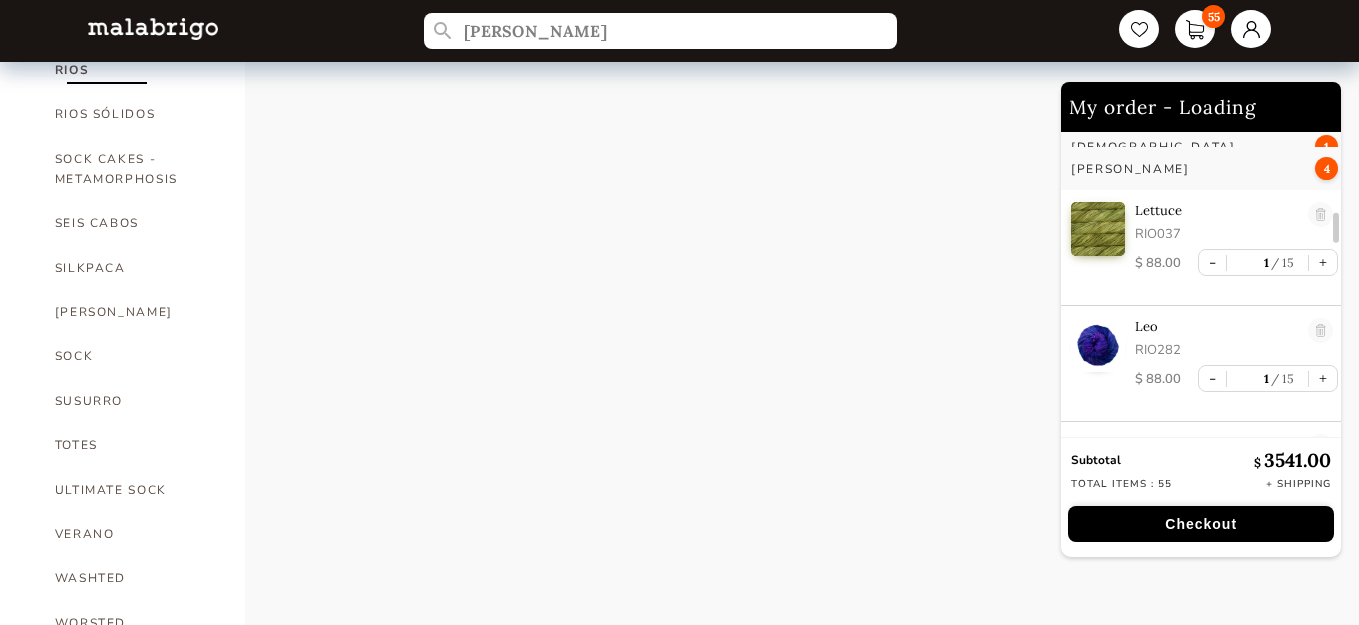 select on "INDEX" 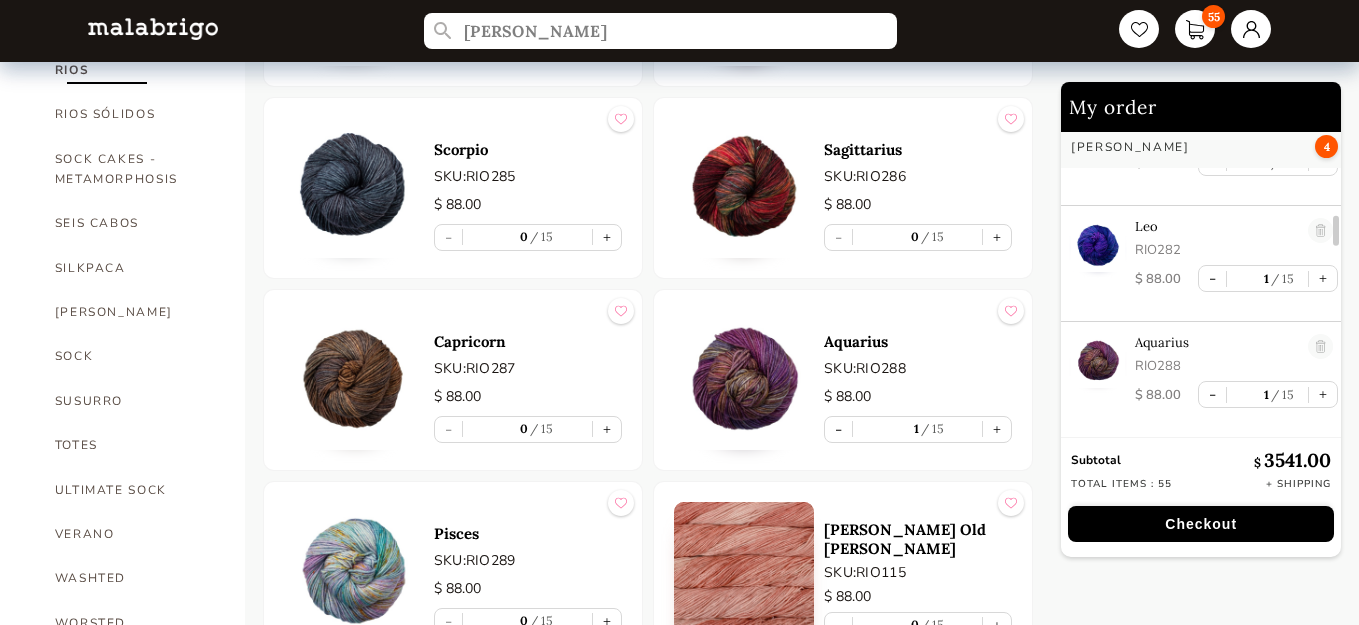 scroll, scrollTop: 1974, scrollLeft: 0, axis: vertical 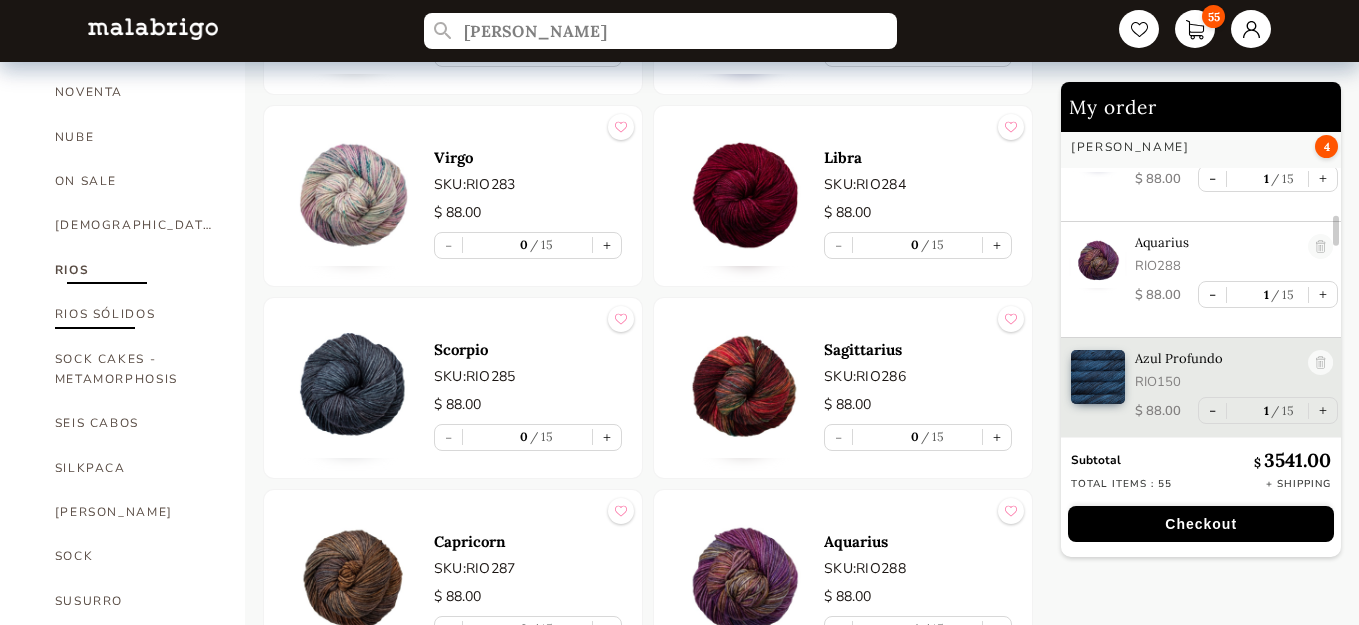 click on "RIOS SÓLIDOS" at bounding box center (135, 314) 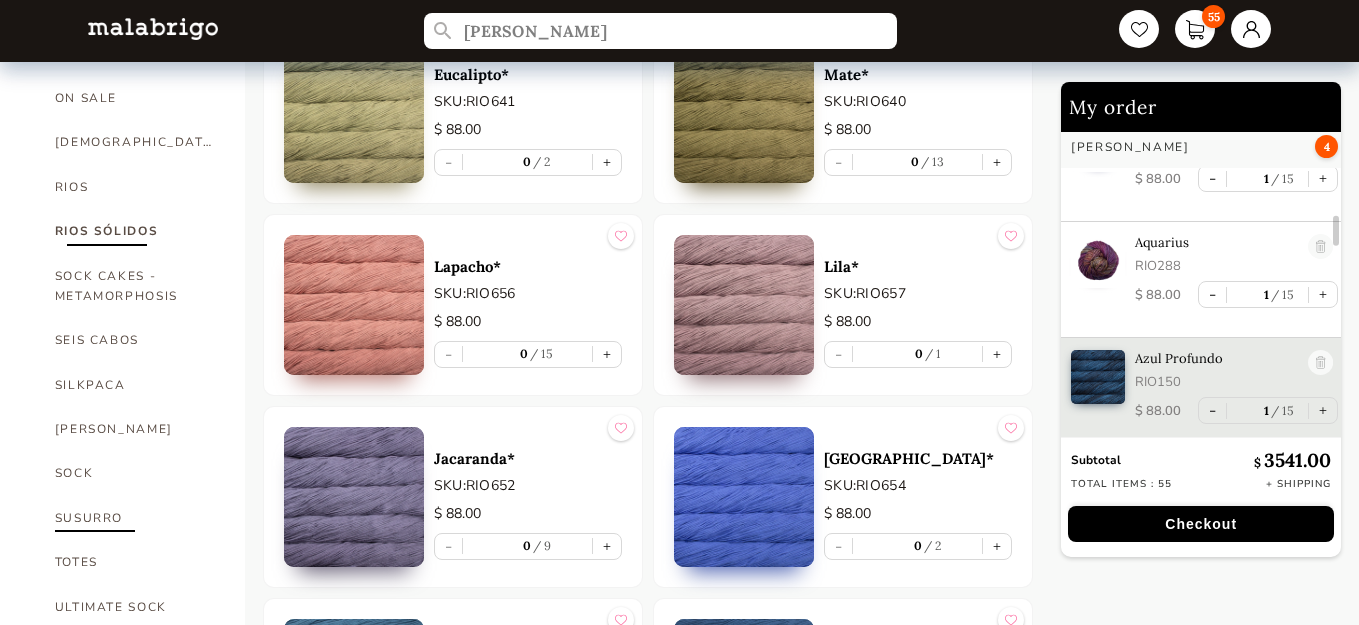 scroll, scrollTop: 1193, scrollLeft: 0, axis: vertical 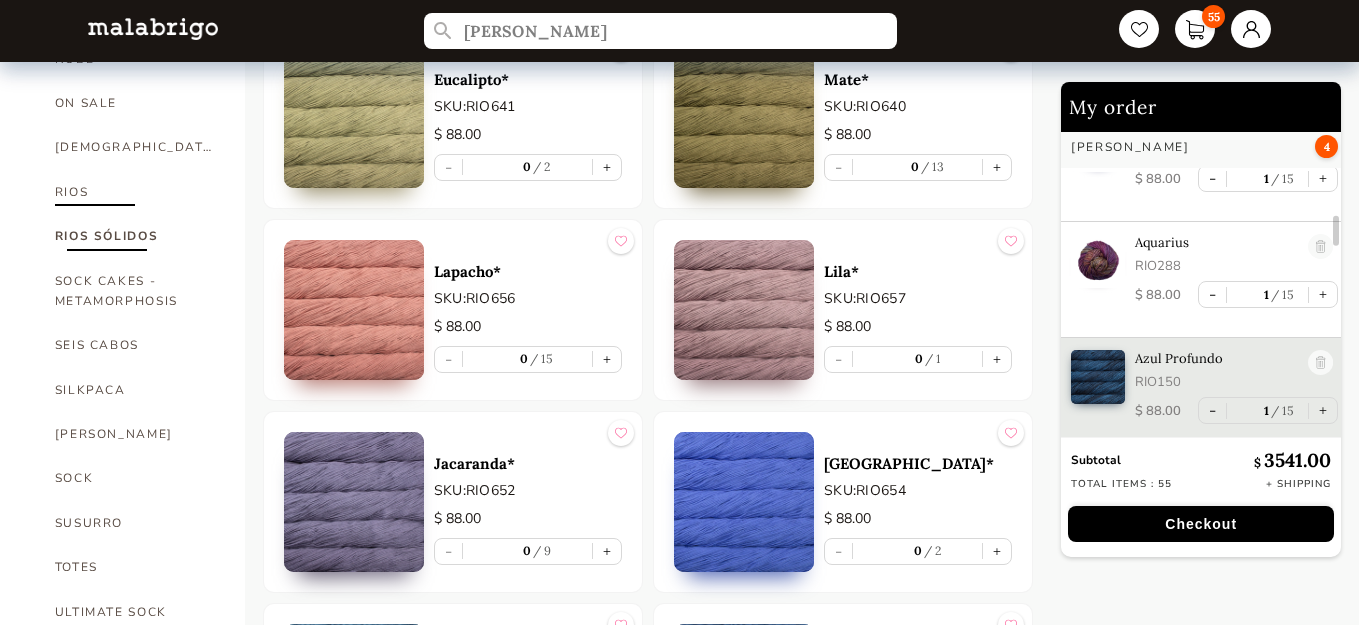 click on "RIOS" at bounding box center [135, 192] 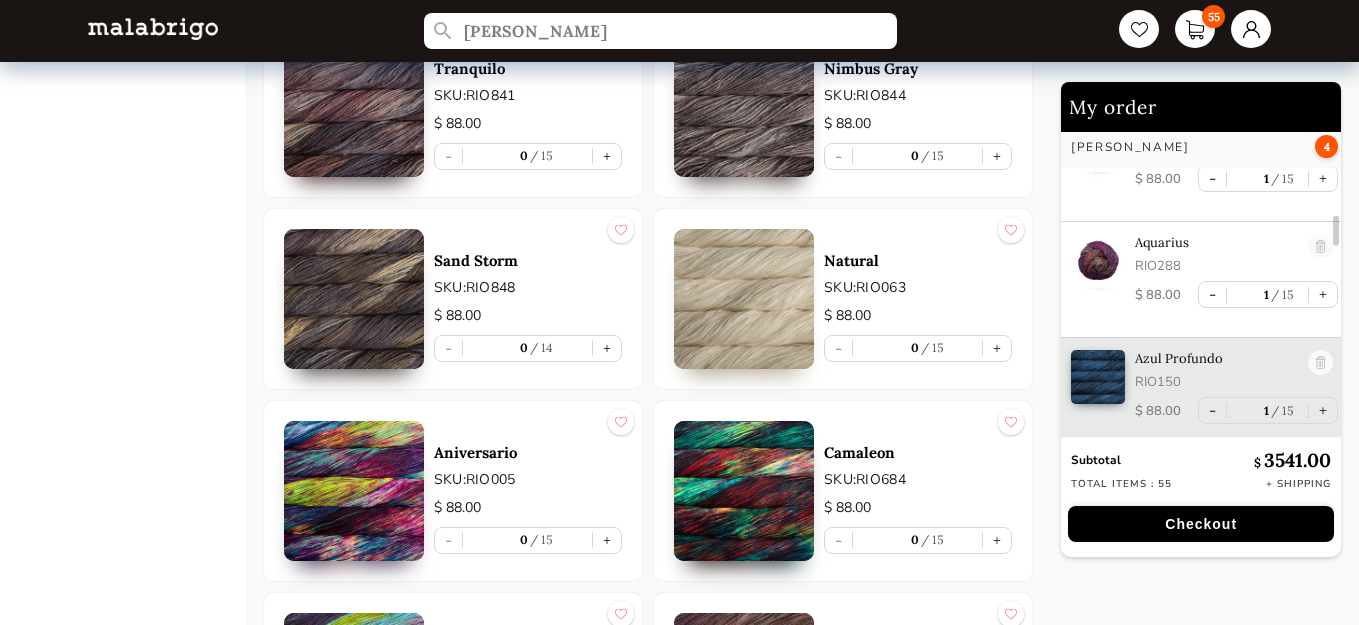 scroll, scrollTop: 8293, scrollLeft: 0, axis: vertical 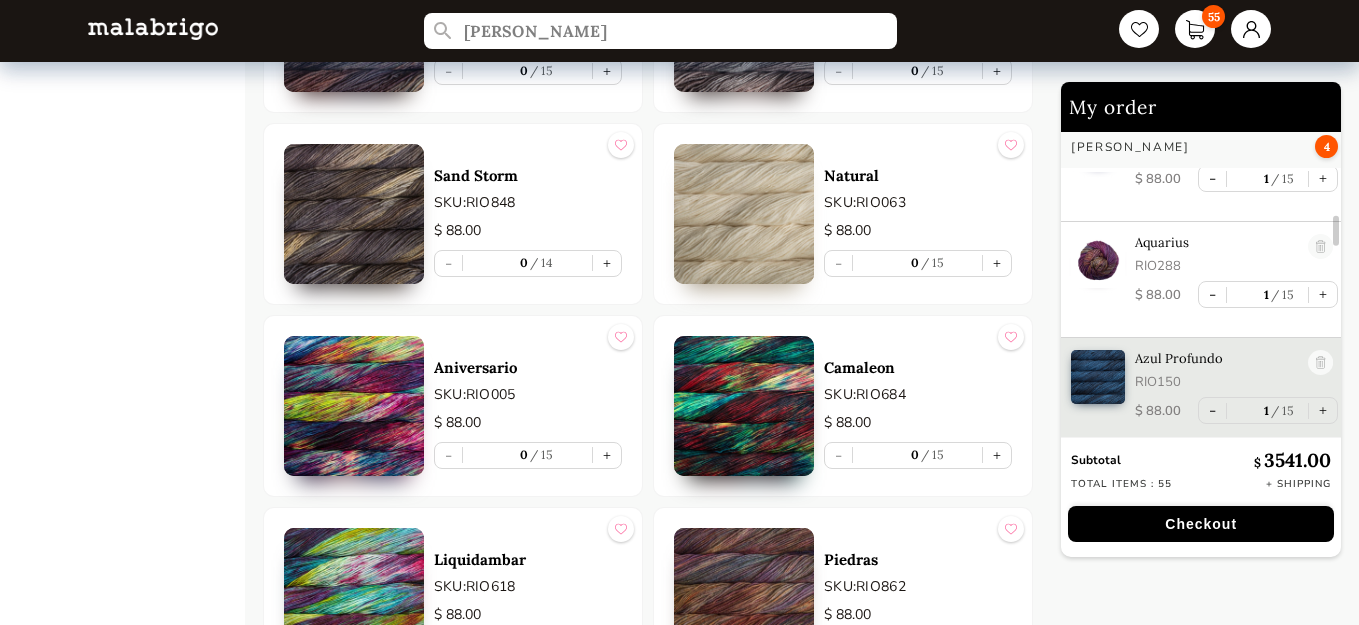 click at bounding box center (354, 214) 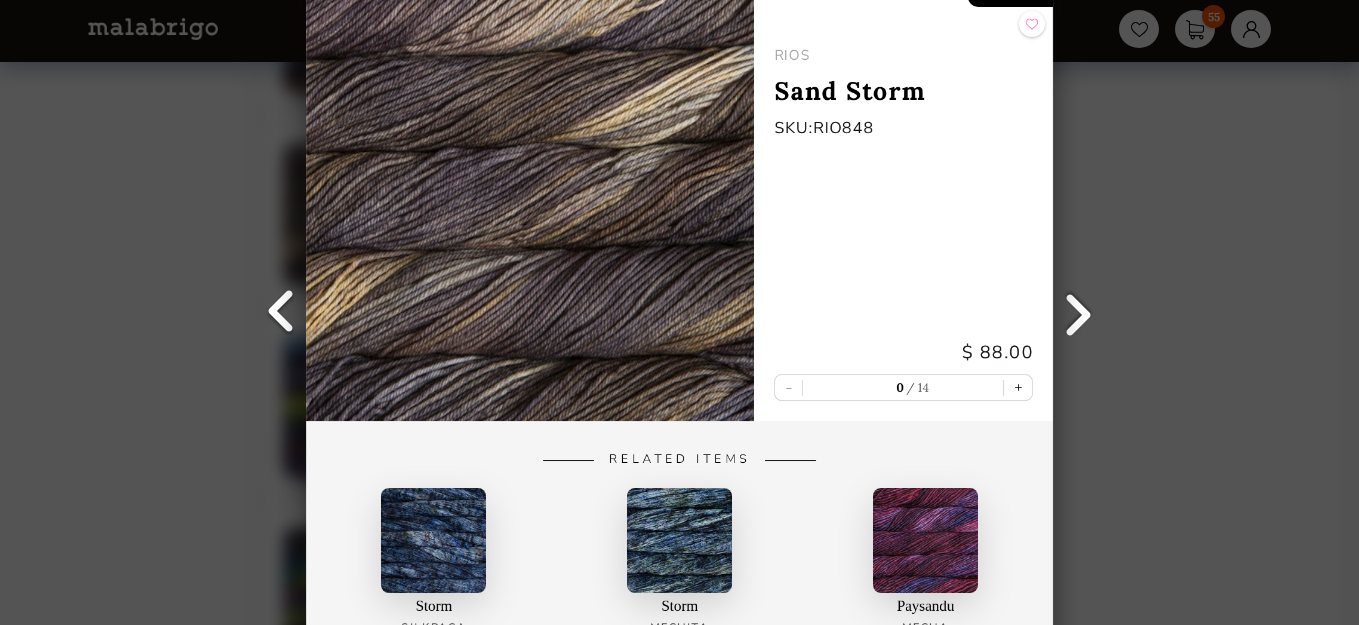 scroll, scrollTop: 0, scrollLeft: 0, axis: both 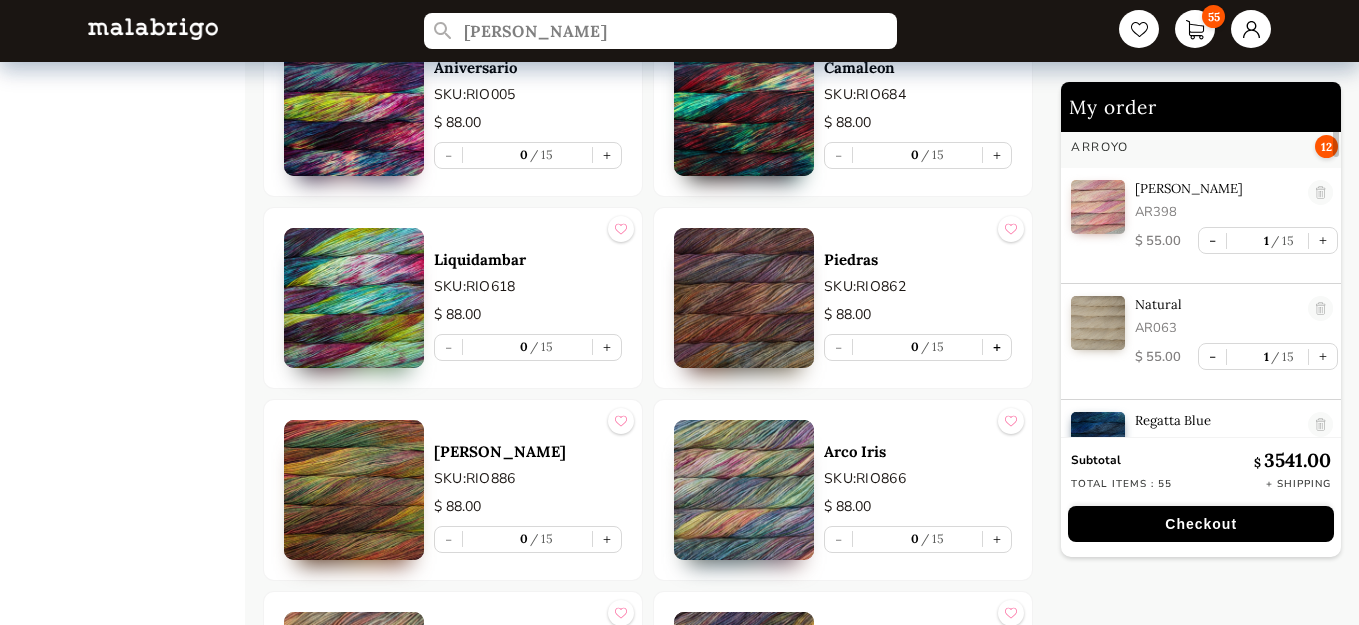 click on "+" at bounding box center [997, 347] 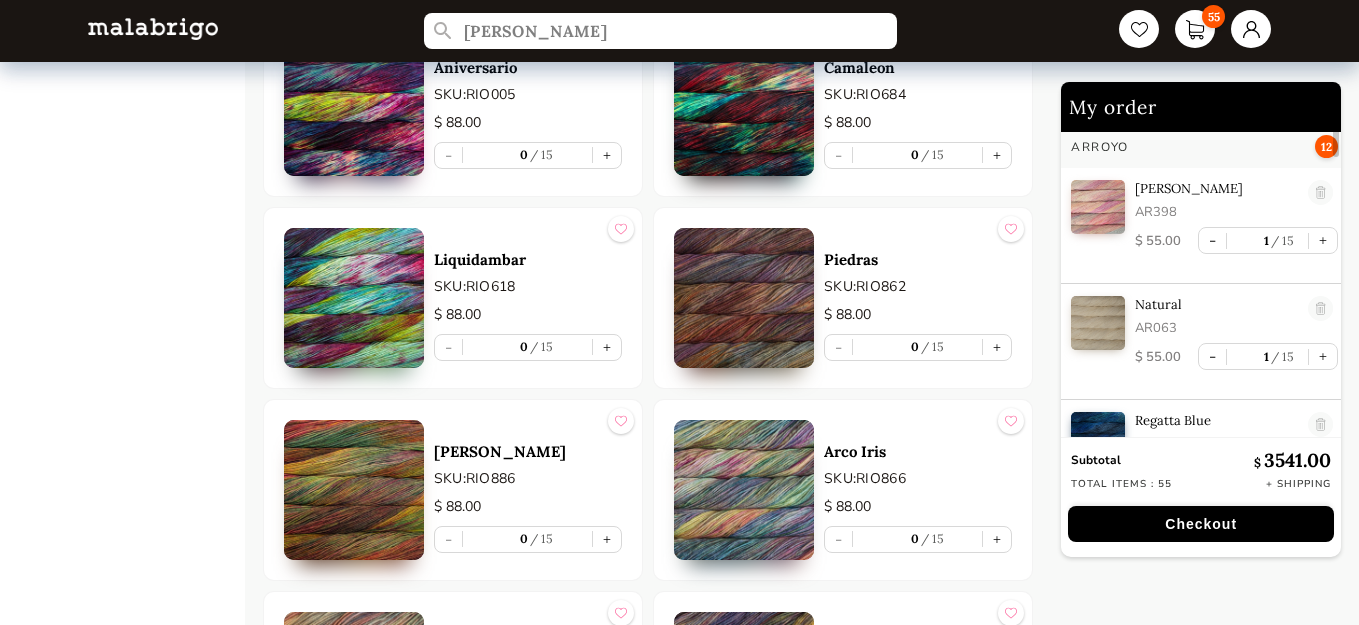 type on "1" 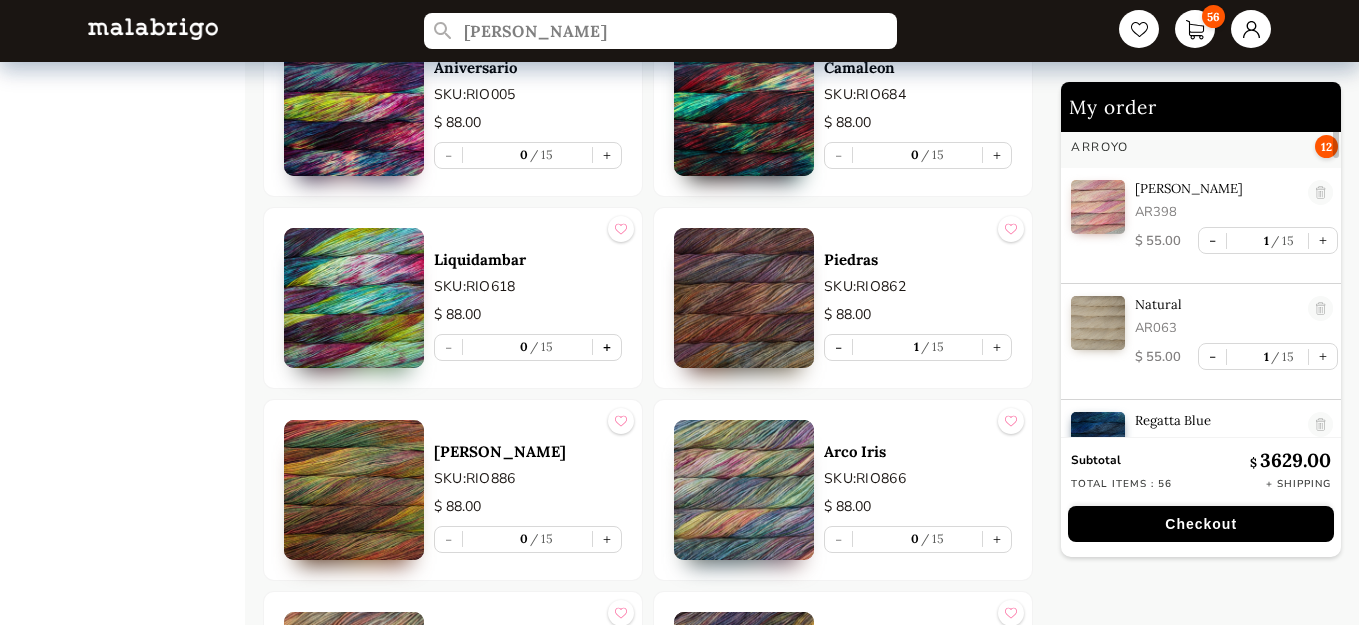 scroll, scrollTop: 298, scrollLeft: 0, axis: vertical 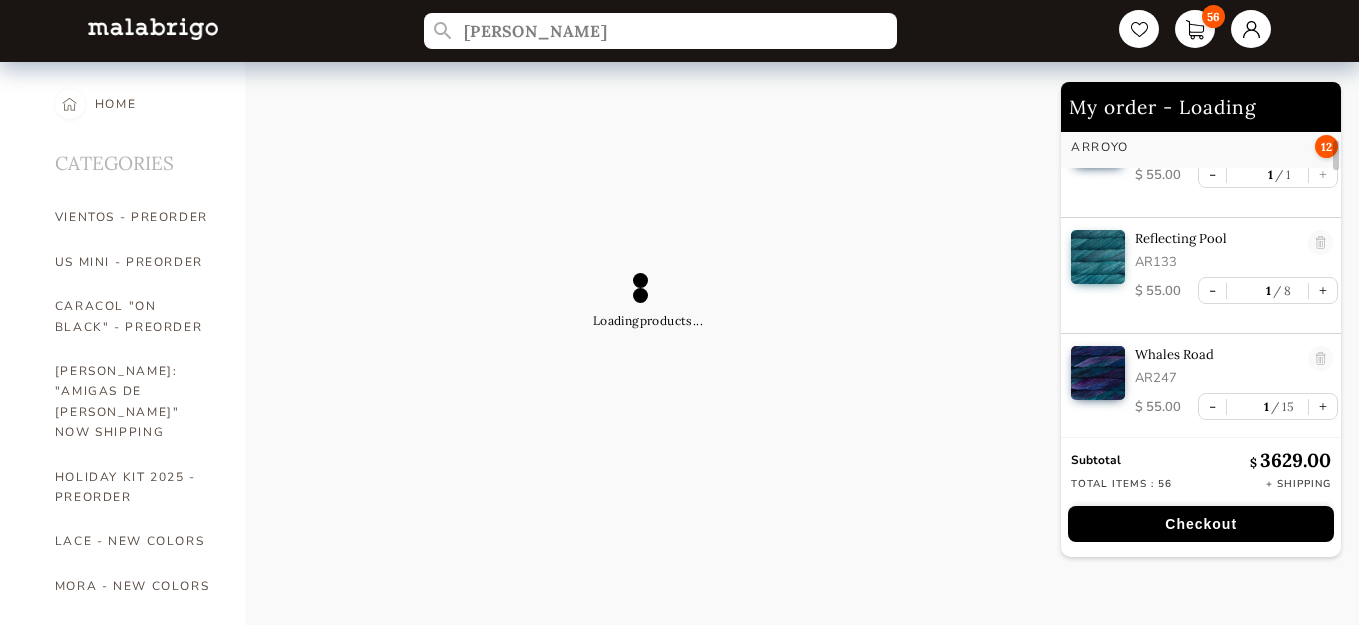 select on "INDEX" 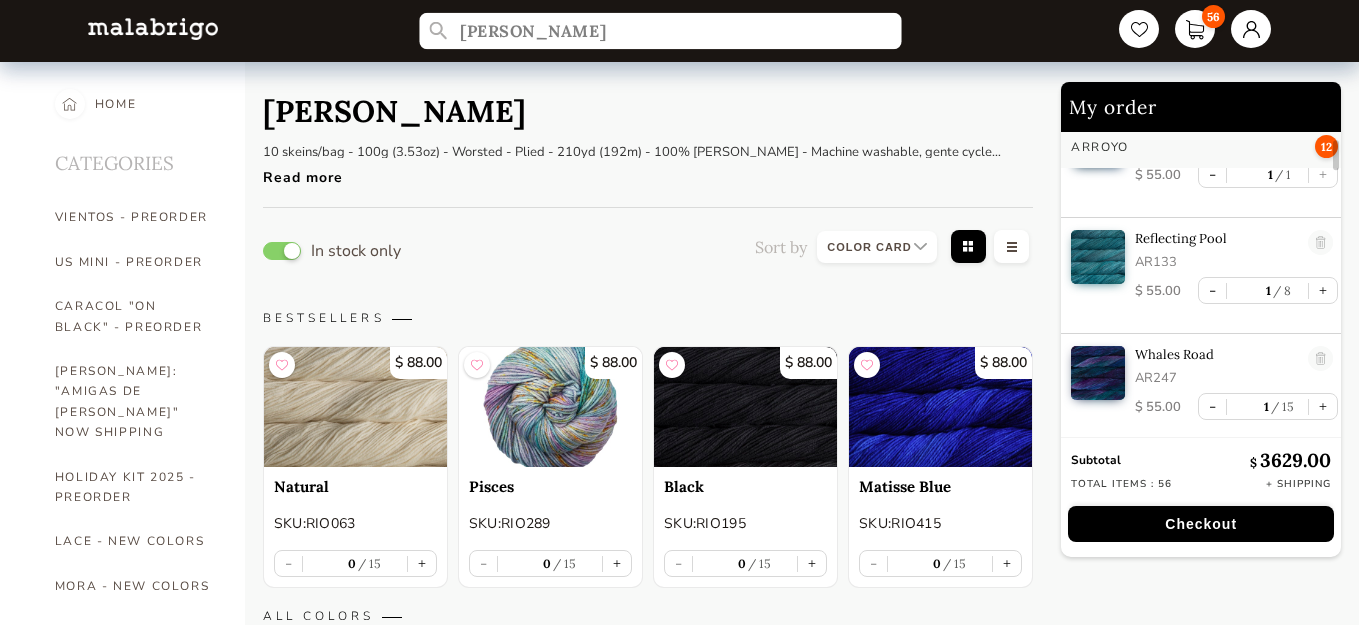 click on "[PERSON_NAME]" at bounding box center [660, 31] 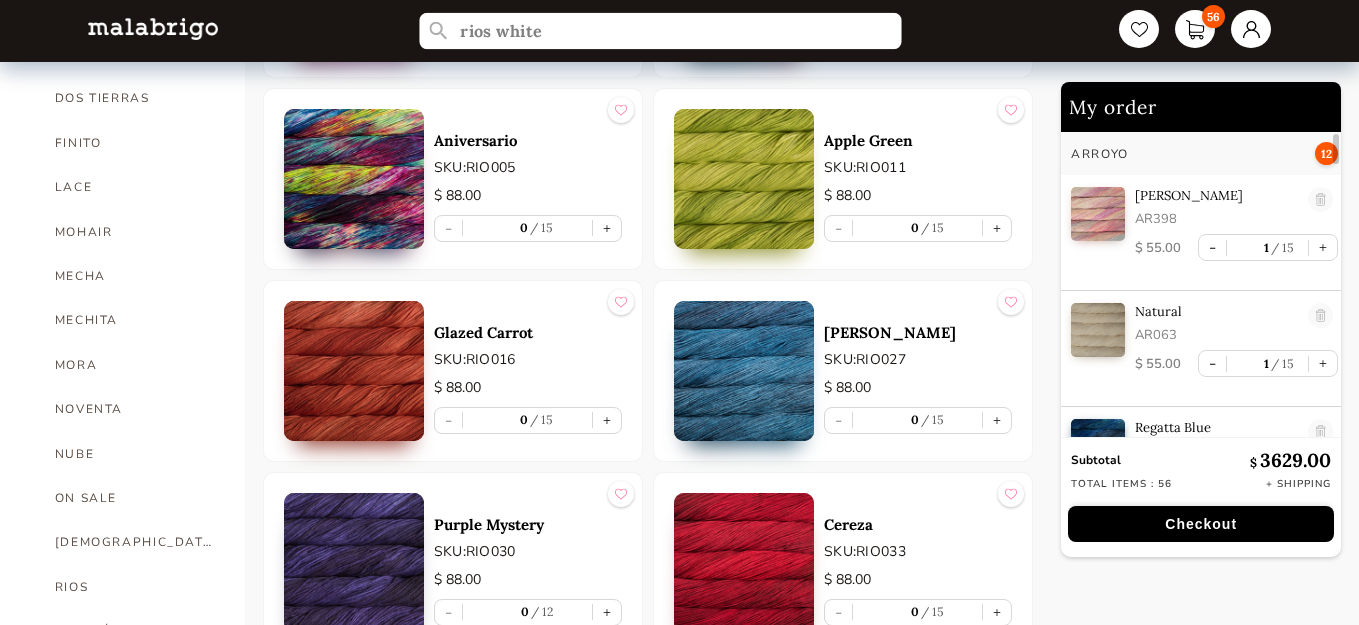 scroll, scrollTop: 800, scrollLeft: 0, axis: vertical 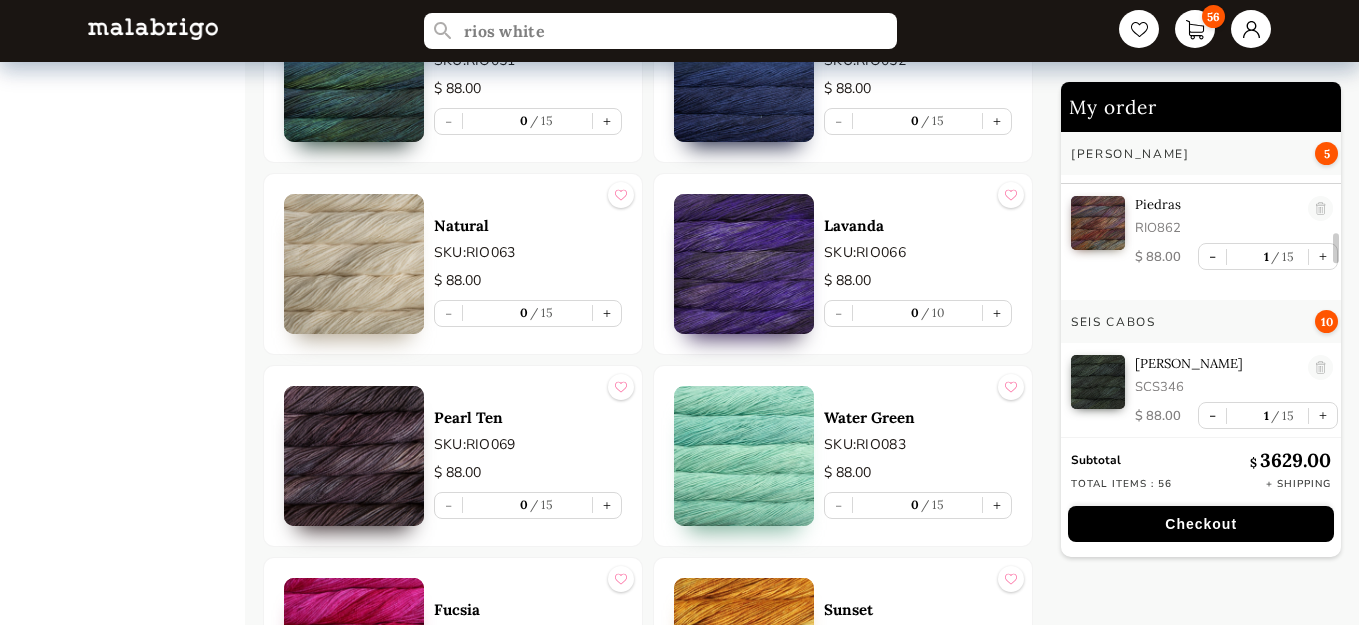 click on "Seis Cabos" at bounding box center (1113, 322) 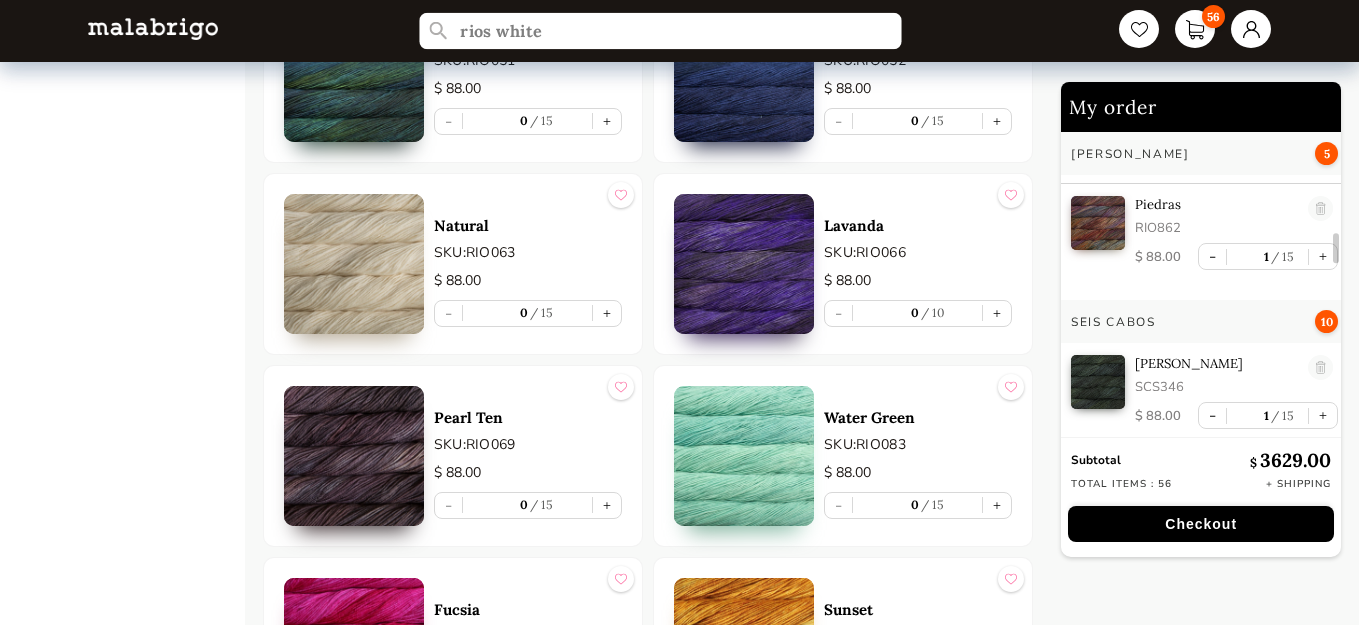 click on "rios white" at bounding box center (660, 31) 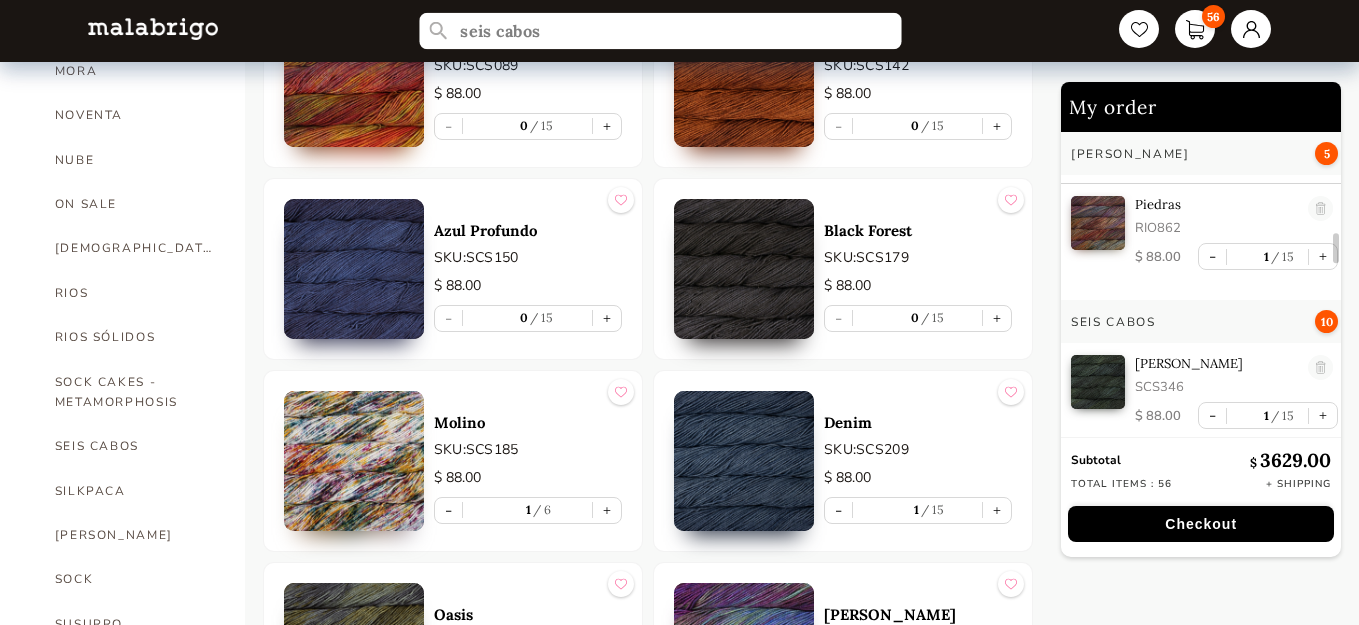 scroll, scrollTop: 1057, scrollLeft: 0, axis: vertical 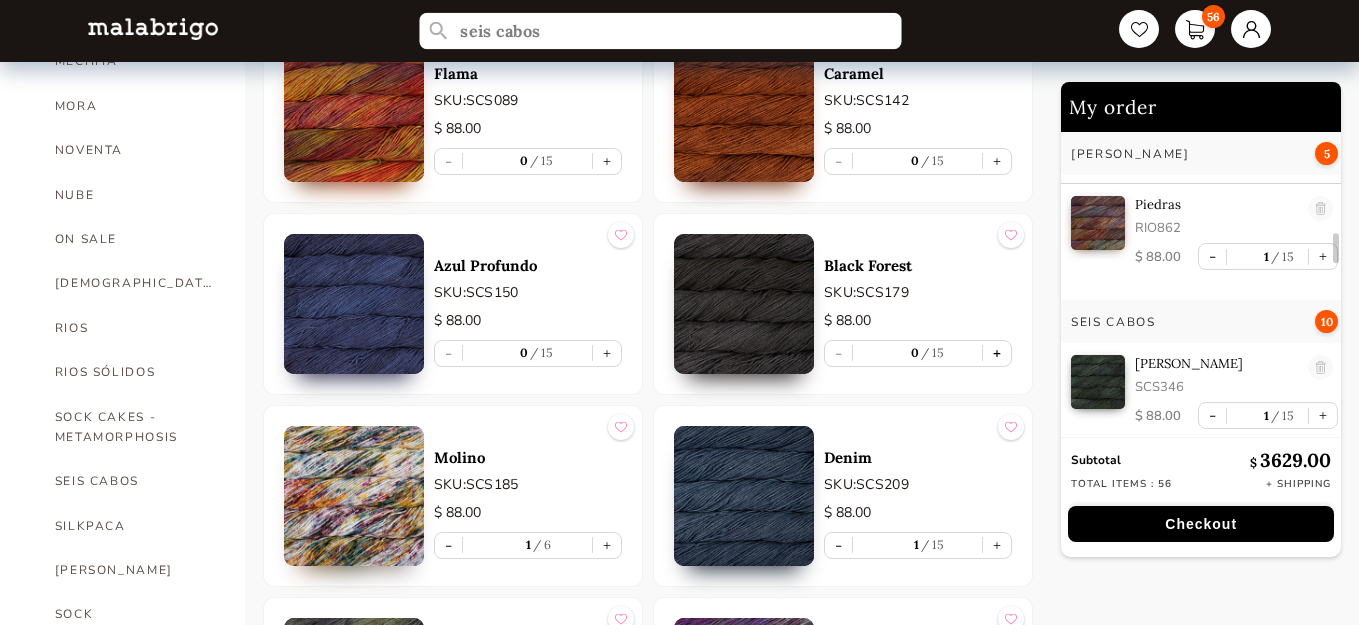 type on "seis cabos" 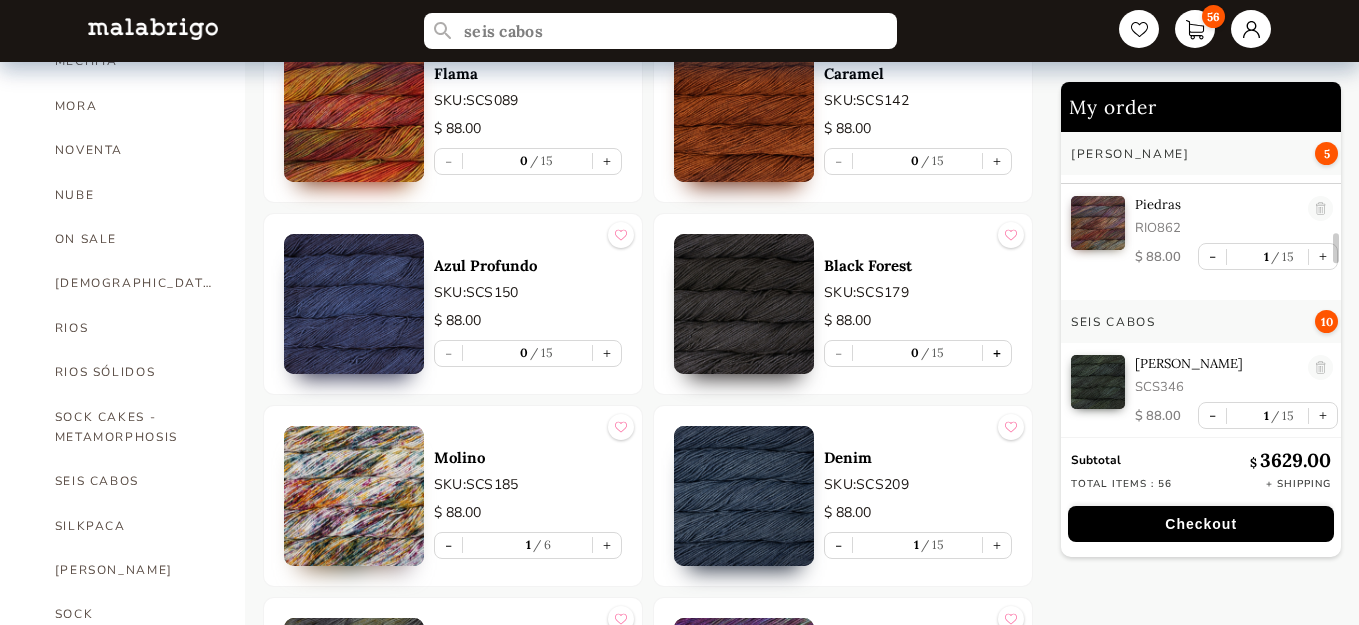 click on "+" at bounding box center [997, 353] 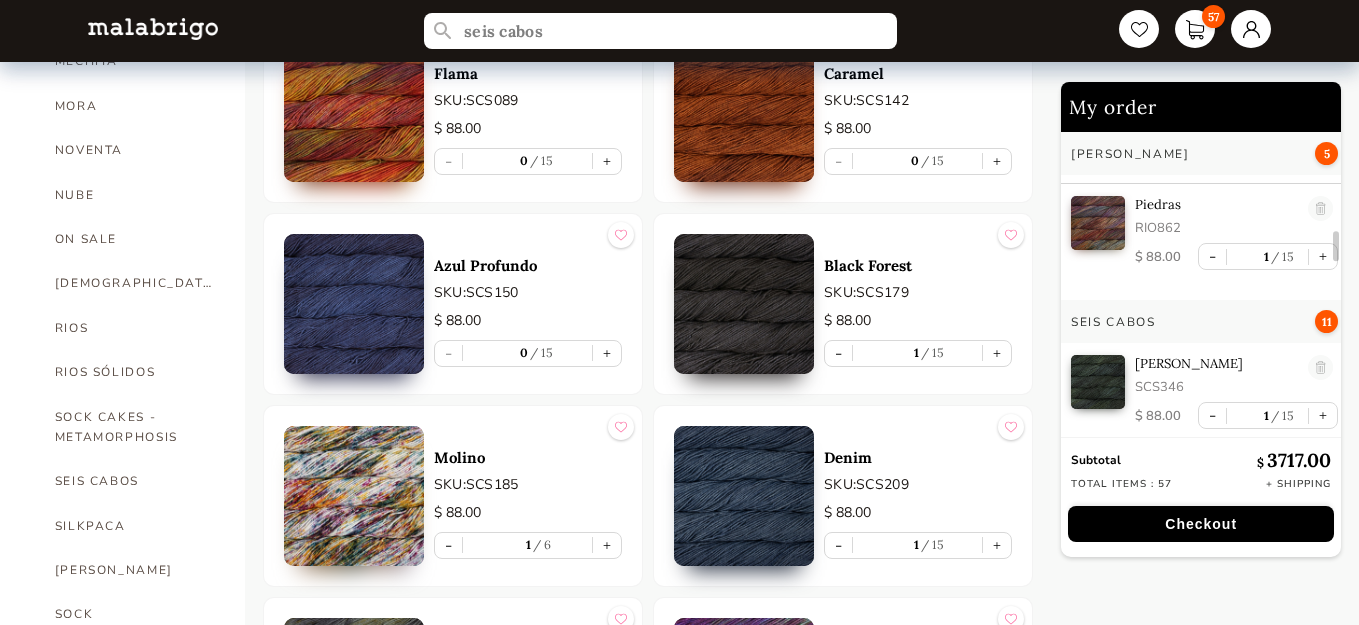 scroll, scrollTop: 7, scrollLeft: 0, axis: vertical 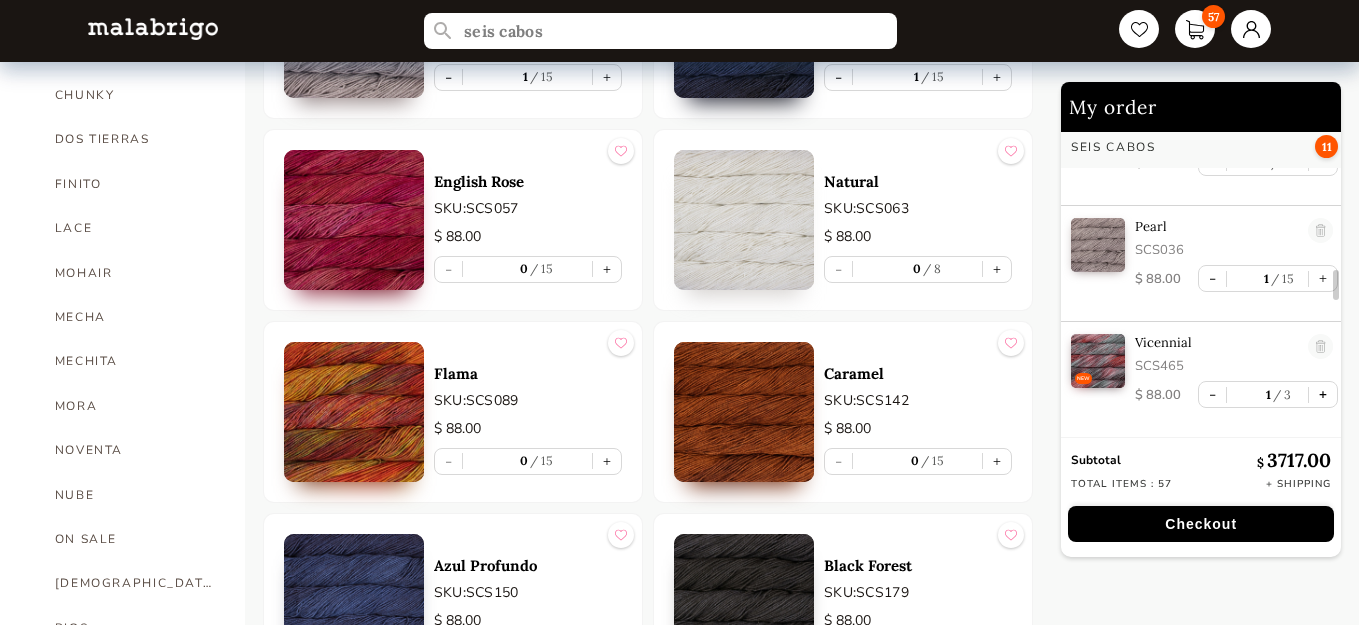 click on "+" at bounding box center [1323, 394] 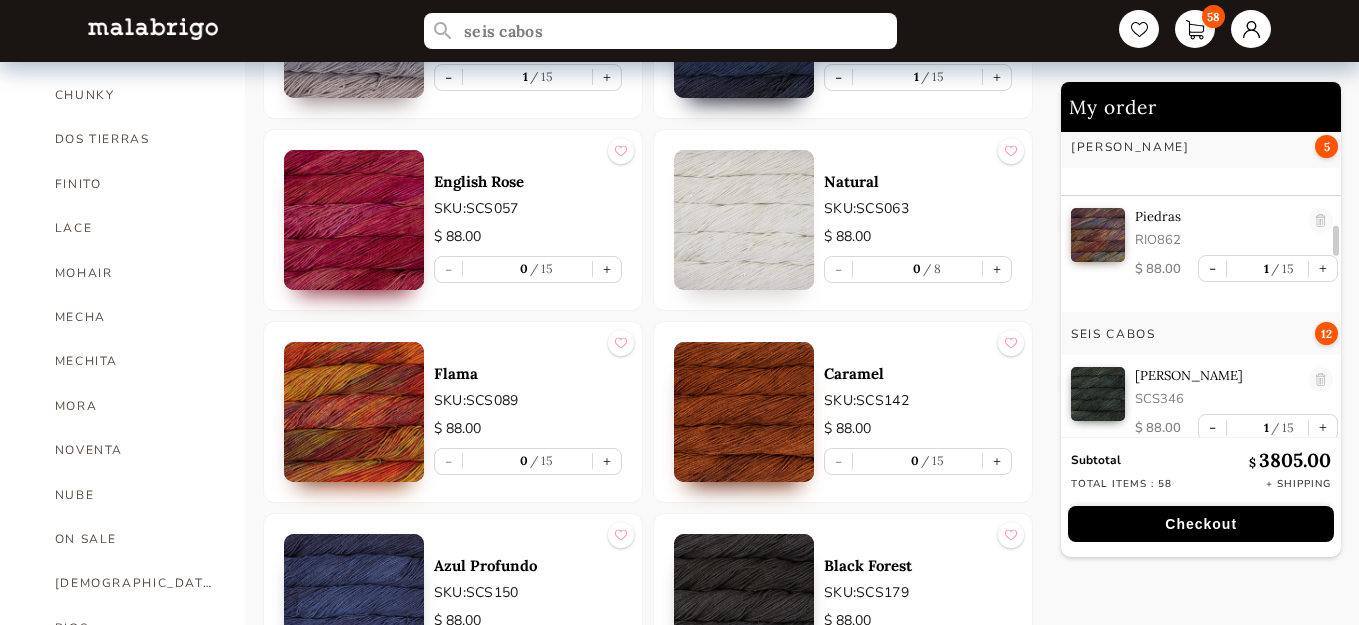 scroll, scrollTop: 2209, scrollLeft: 0, axis: vertical 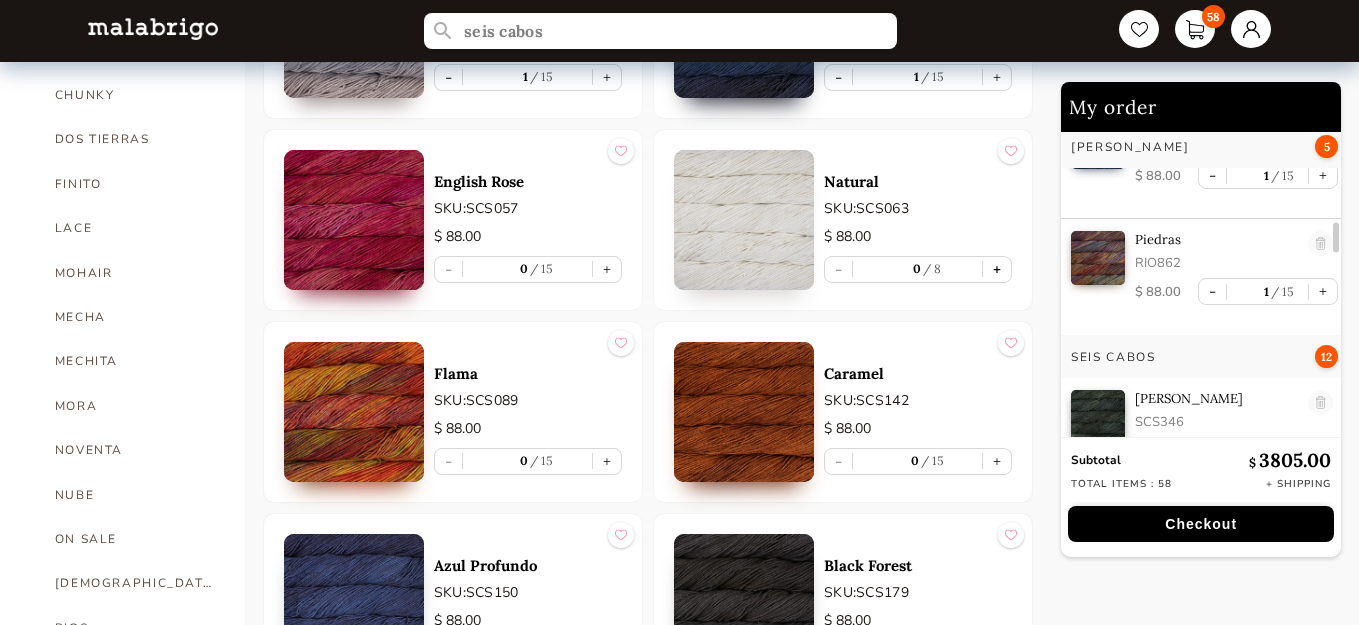 click on "+" at bounding box center [997, 269] 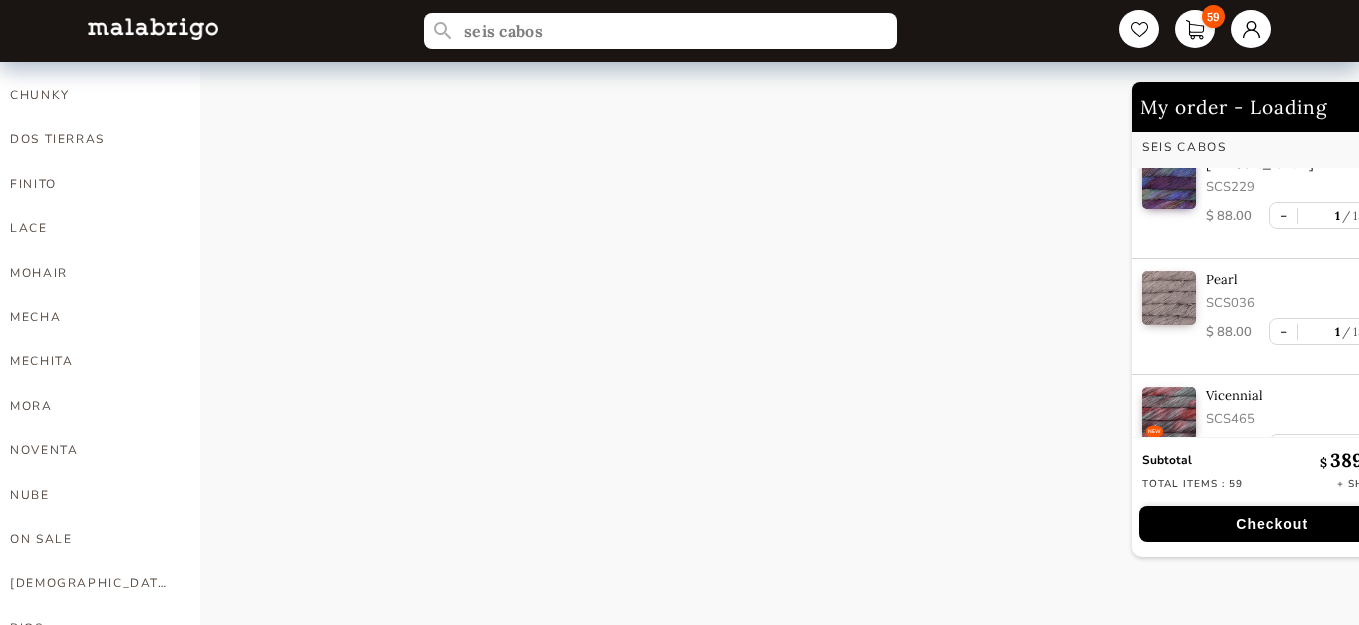 scroll, scrollTop: 3525, scrollLeft: 0, axis: vertical 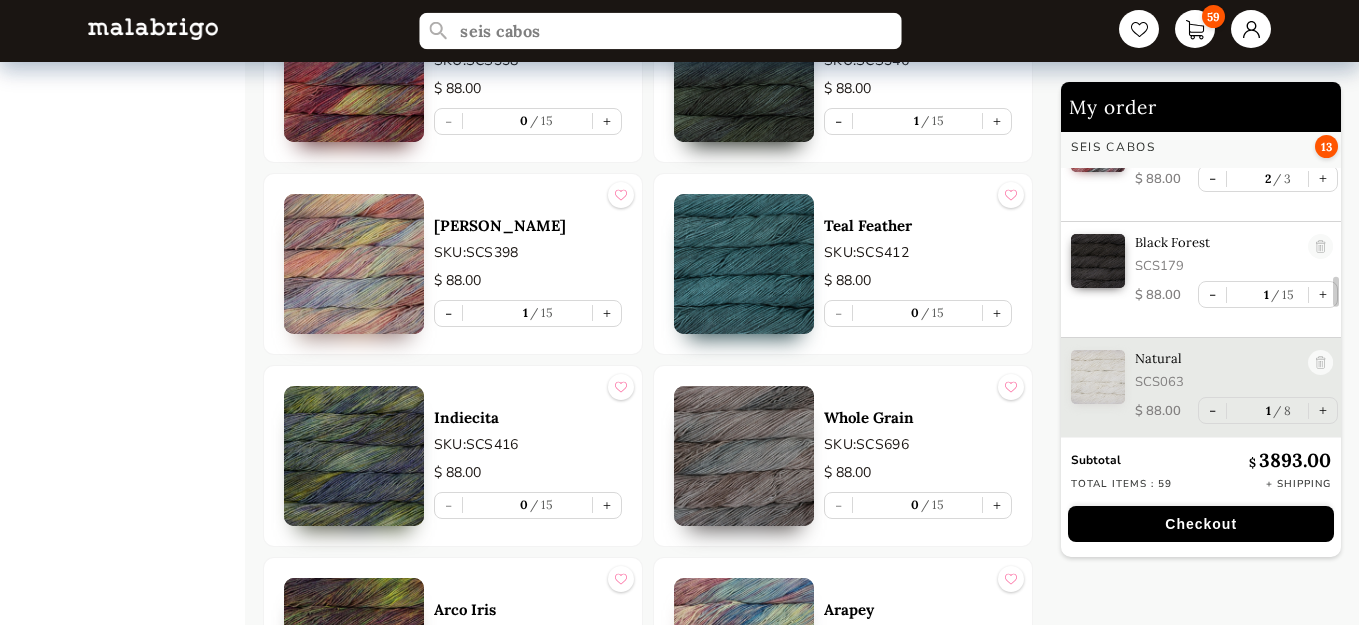click on "seis cabos" at bounding box center [660, 31] 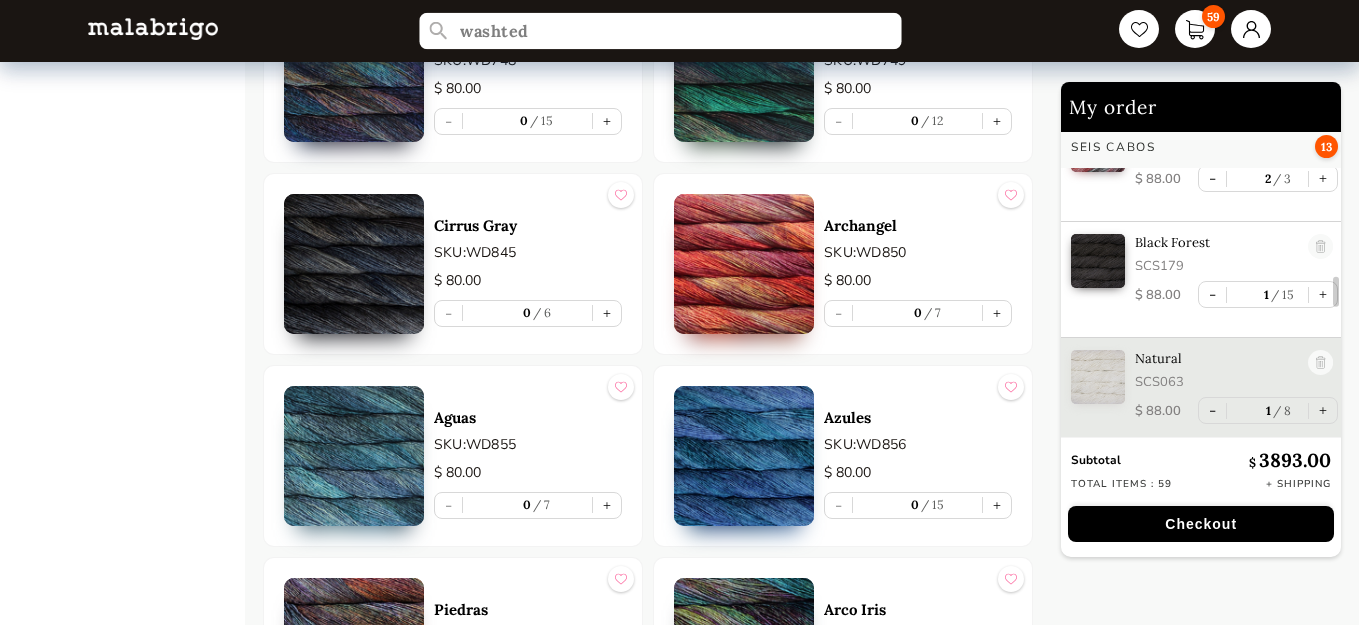 type on "washted" 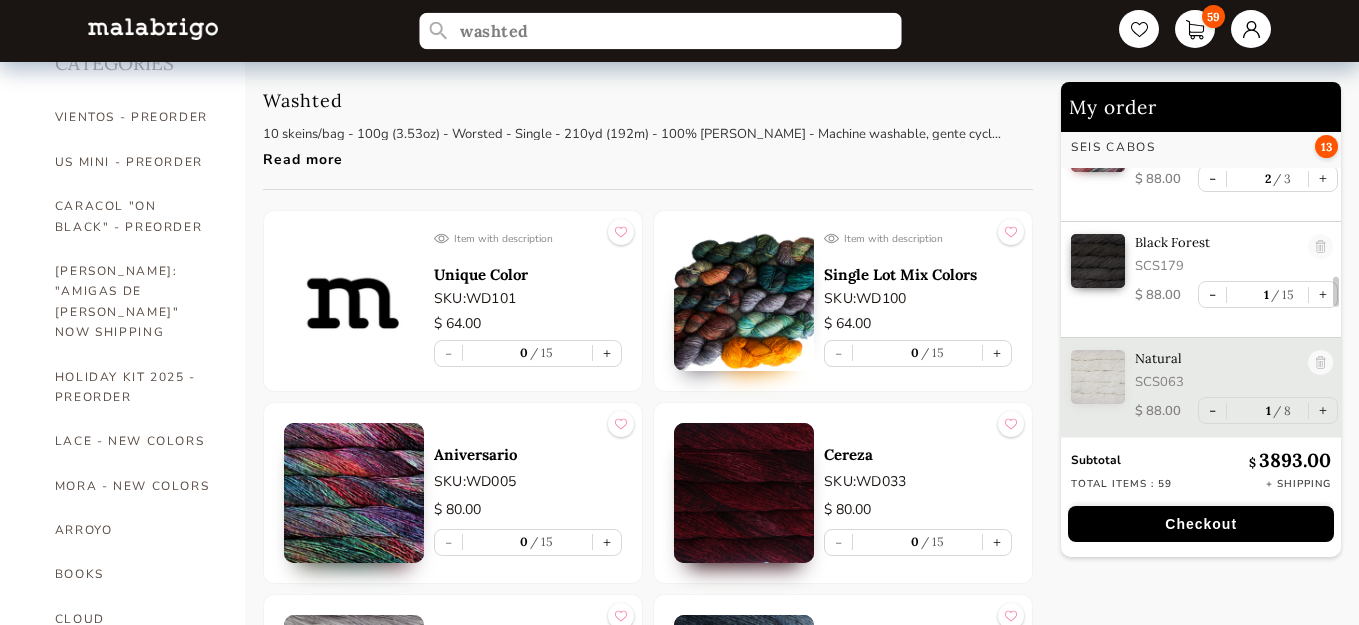 scroll, scrollTop: 200, scrollLeft: 0, axis: vertical 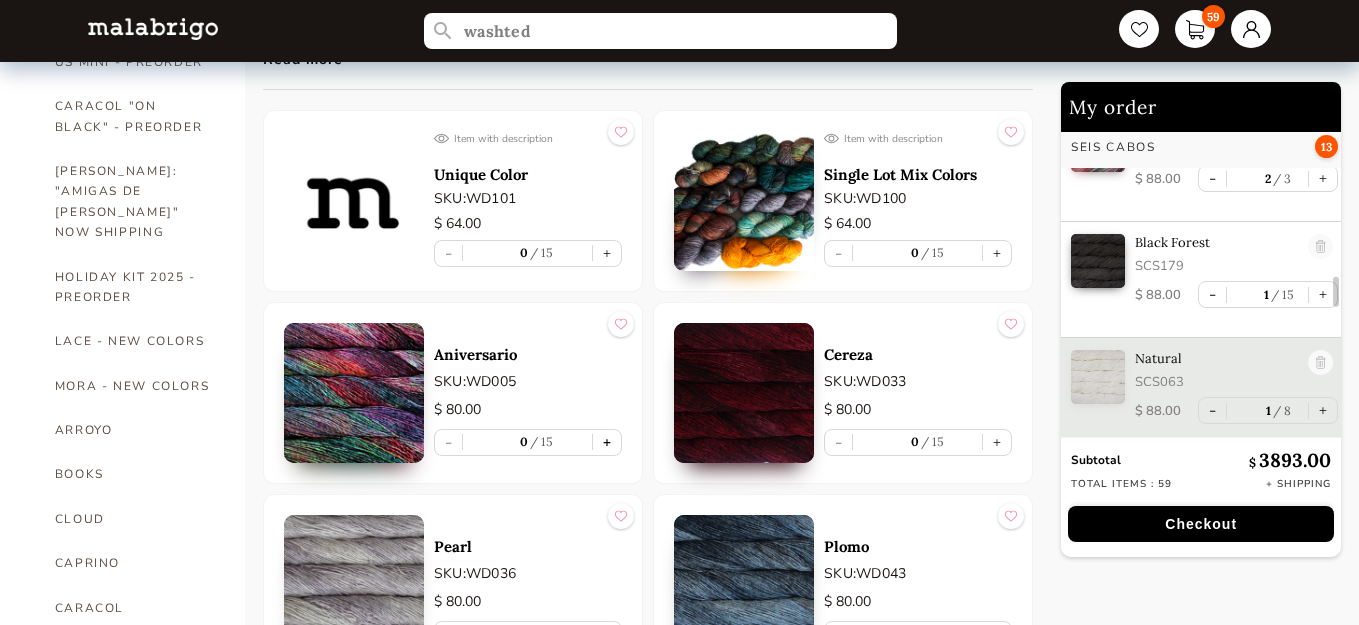 click on "+" at bounding box center (607, 442) 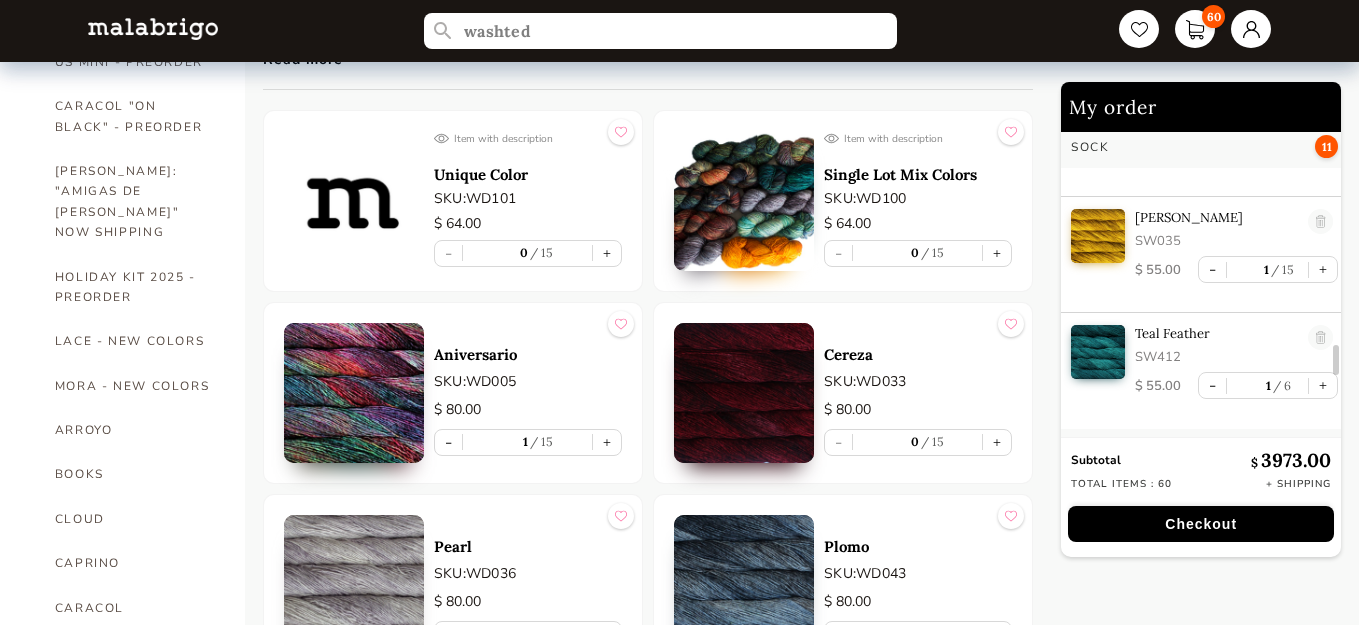 scroll, scrollTop: 6438, scrollLeft: 0, axis: vertical 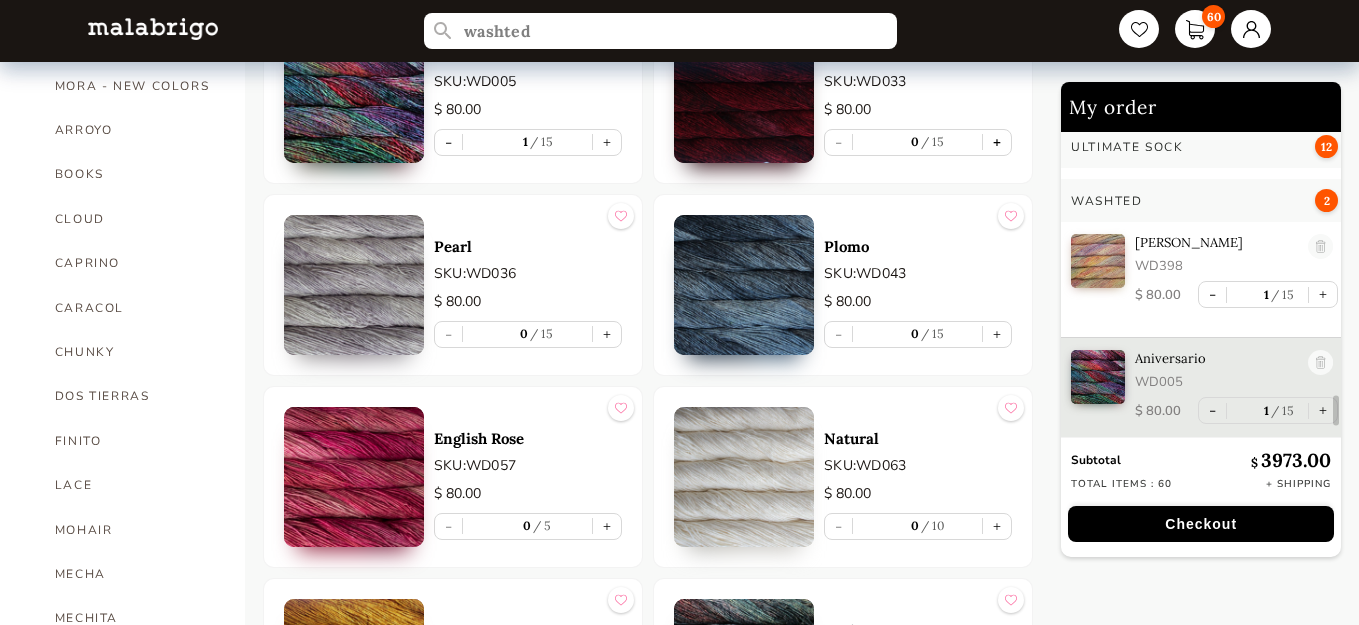 click on "+" at bounding box center (997, 142) 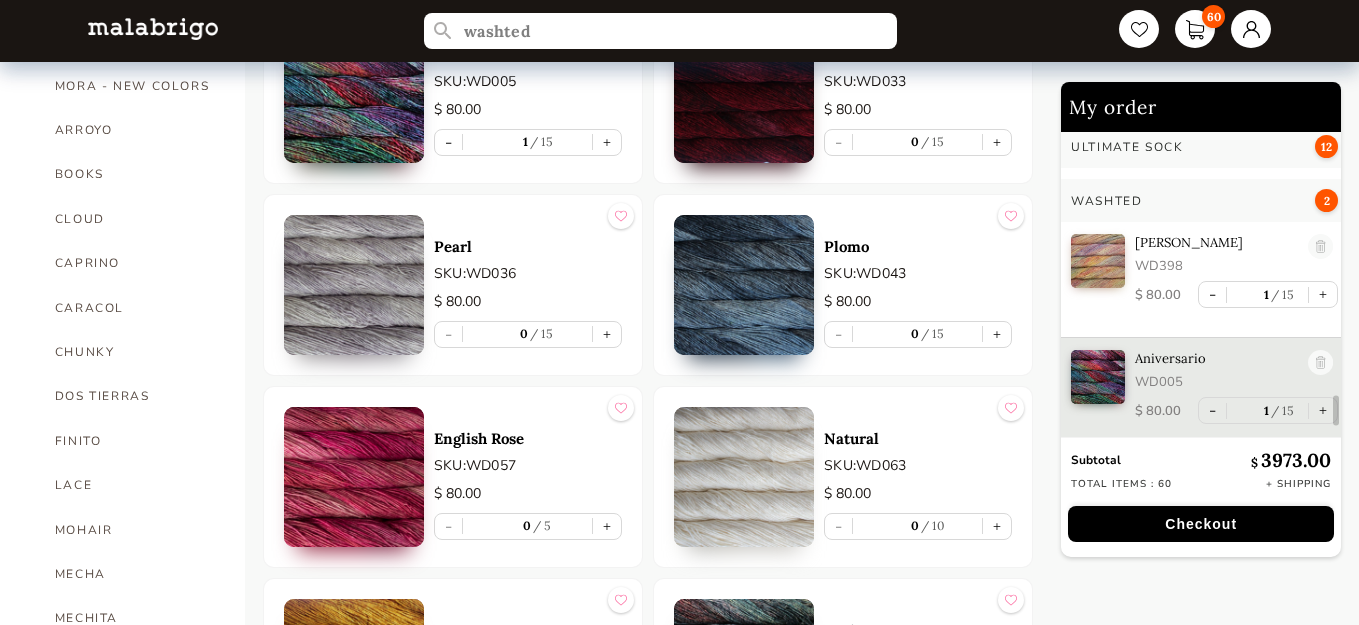 type on "1" 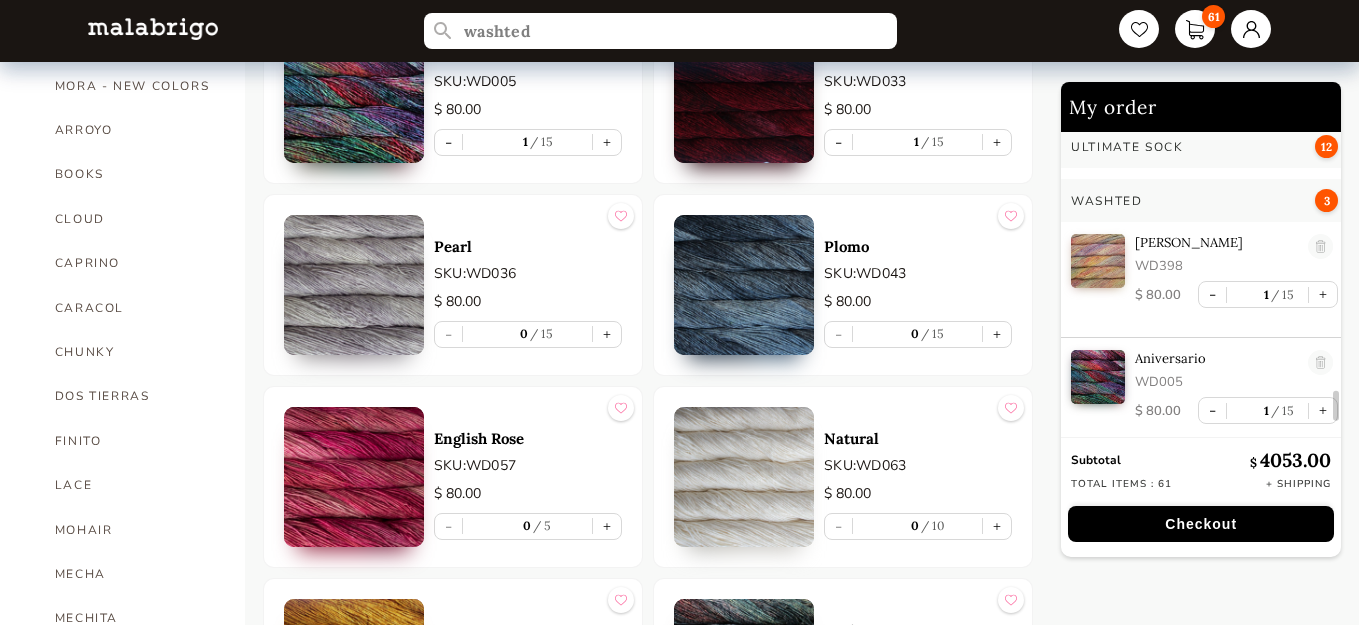 scroll, scrollTop: 6471, scrollLeft: 0, axis: vertical 